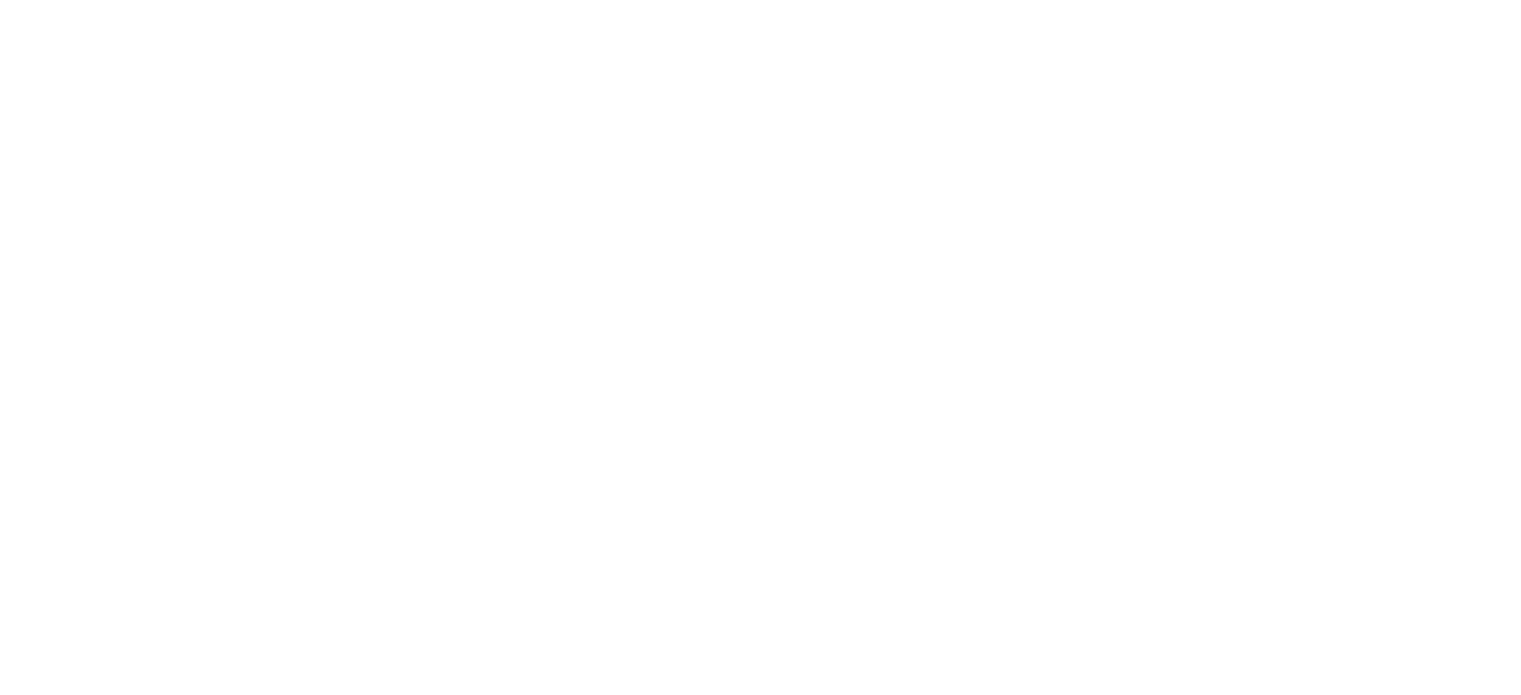 scroll, scrollTop: 0, scrollLeft: 0, axis: both 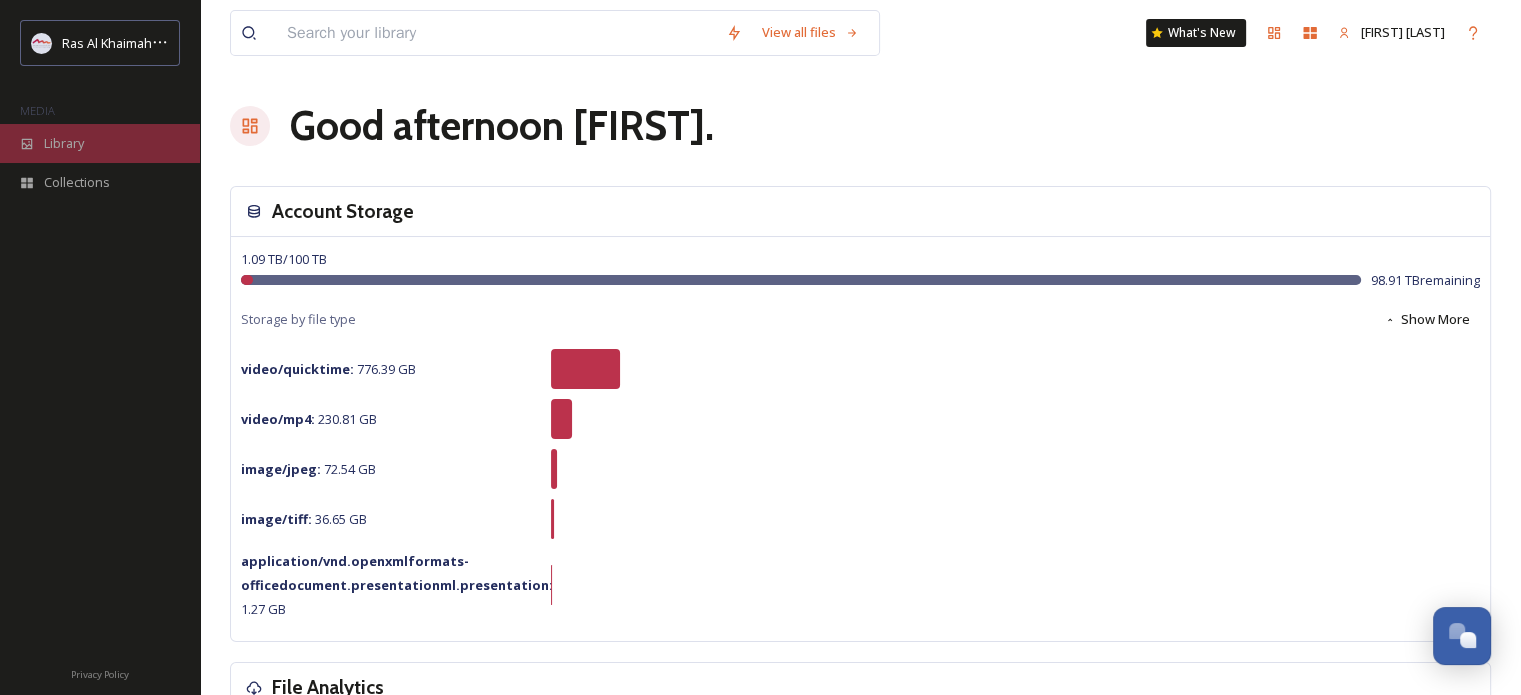 click on "Library" at bounding box center [64, 143] 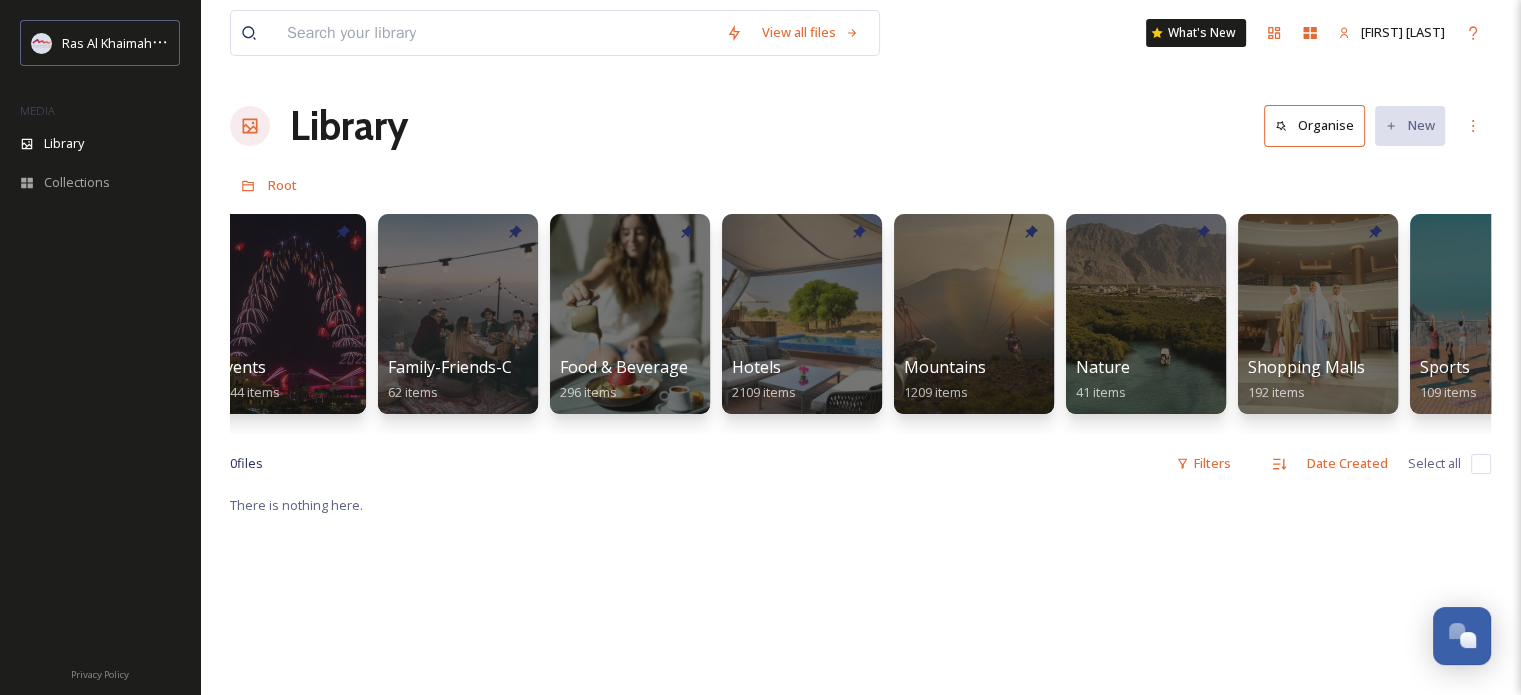 scroll, scrollTop: 0, scrollLeft: 739, axis: horizontal 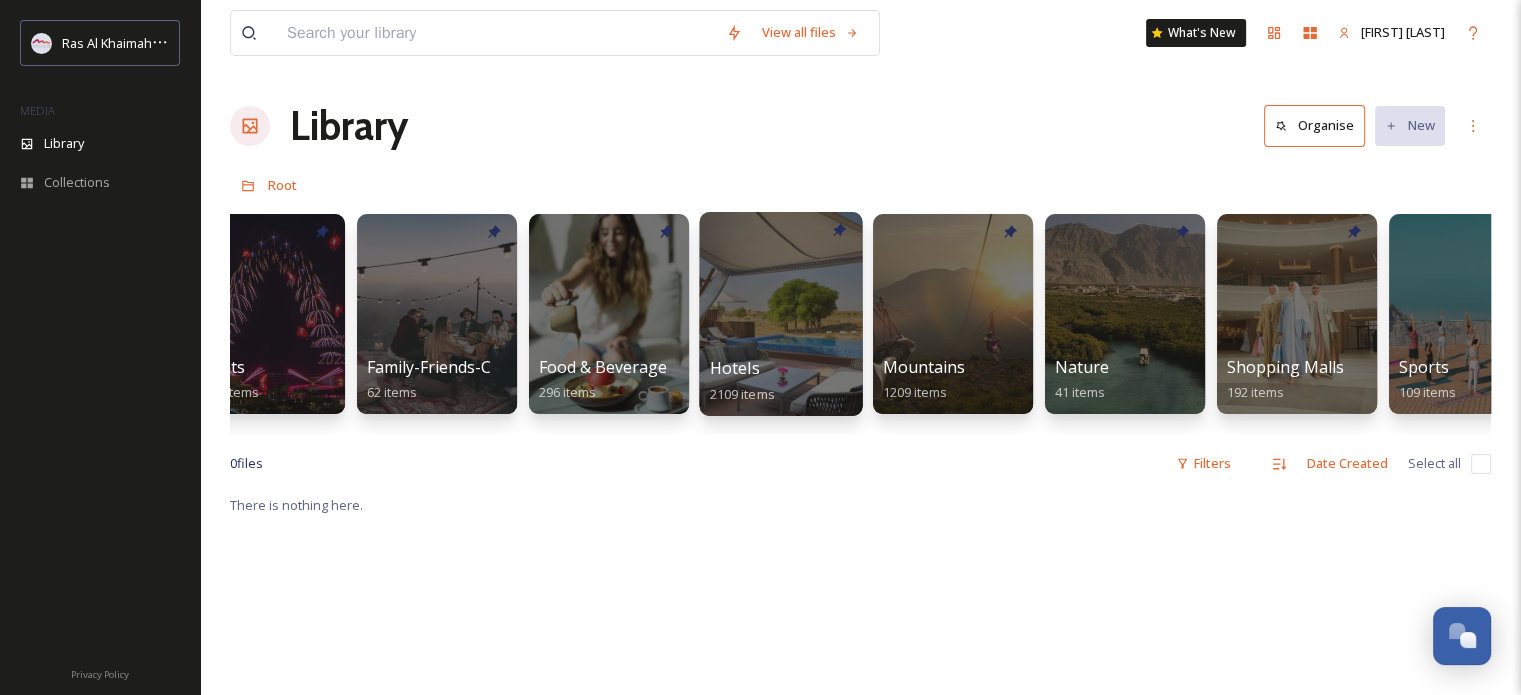 click at bounding box center [780, 314] 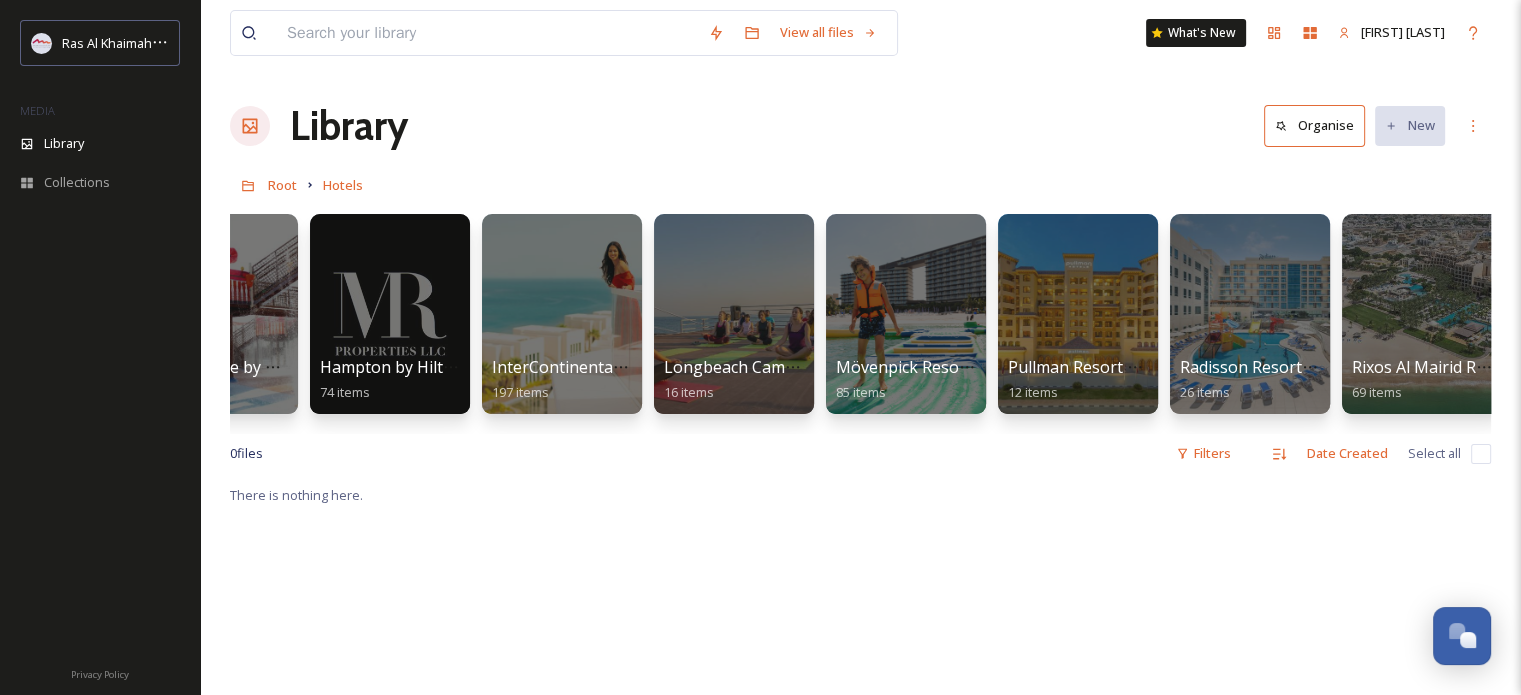 scroll, scrollTop: 0, scrollLeft: 1187, axis: horizontal 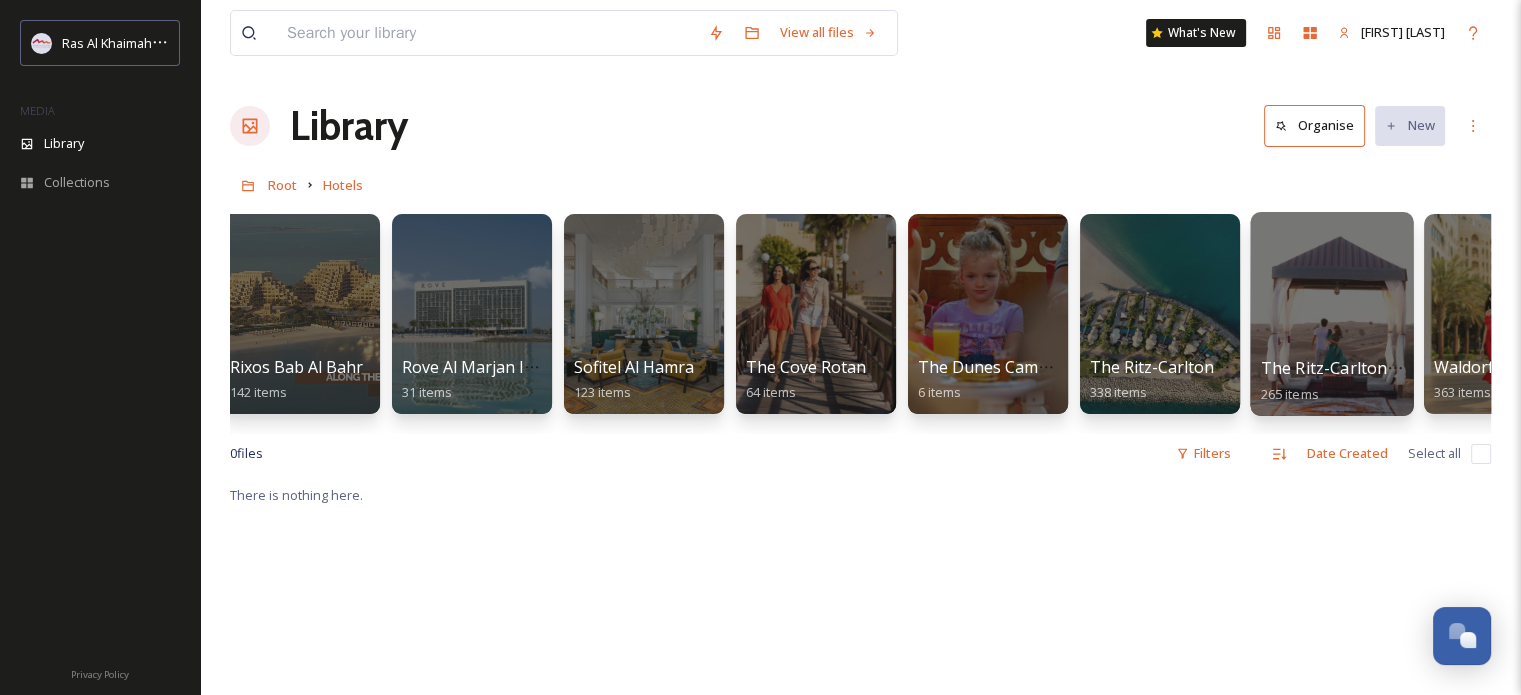 click at bounding box center [1331, 314] 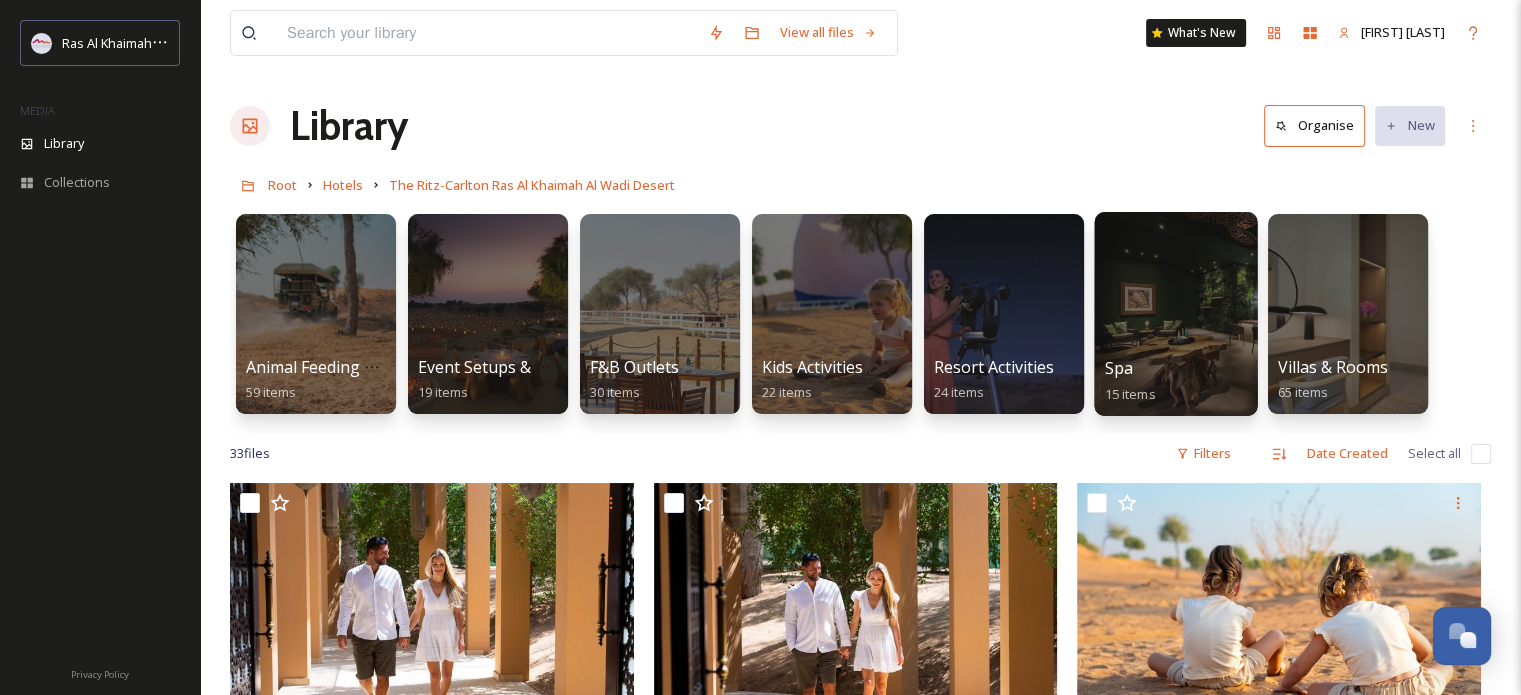 click at bounding box center [1175, 314] 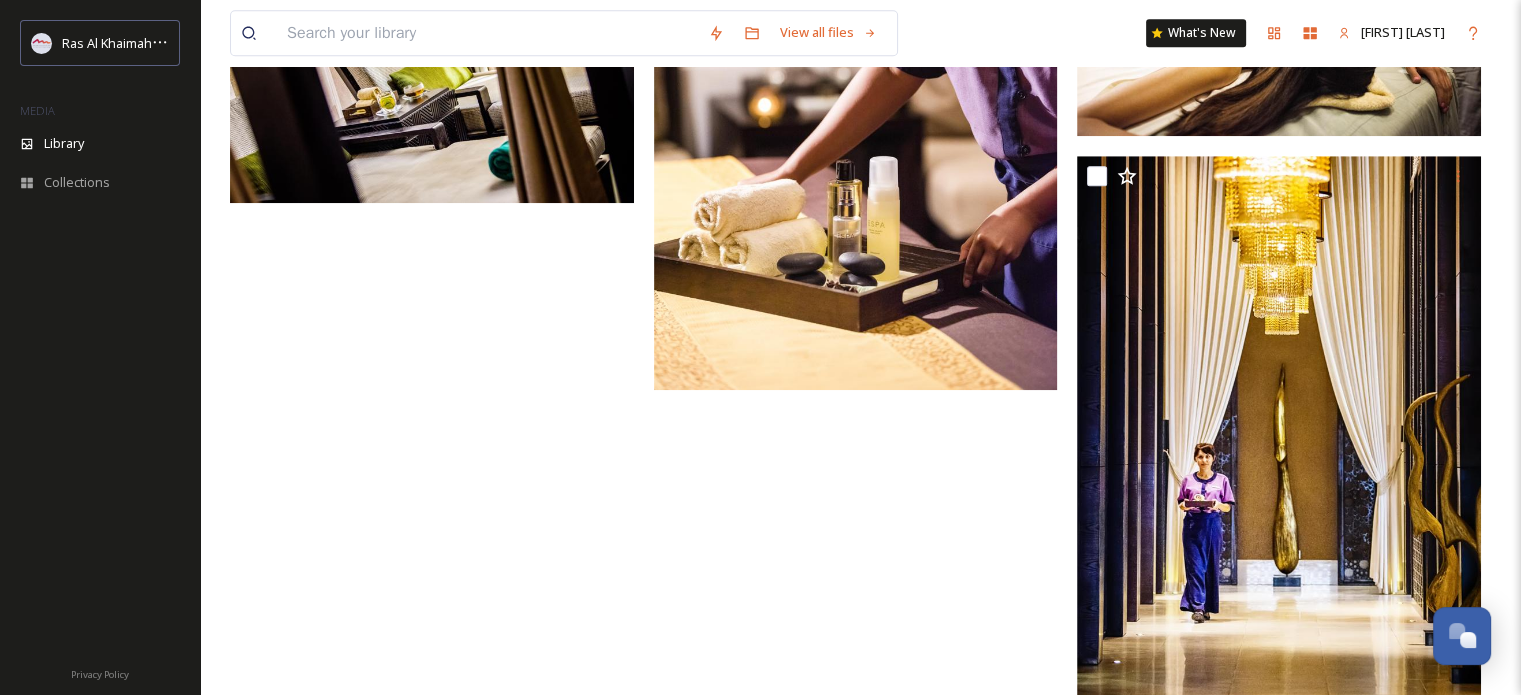 scroll, scrollTop: 1719, scrollLeft: 0, axis: vertical 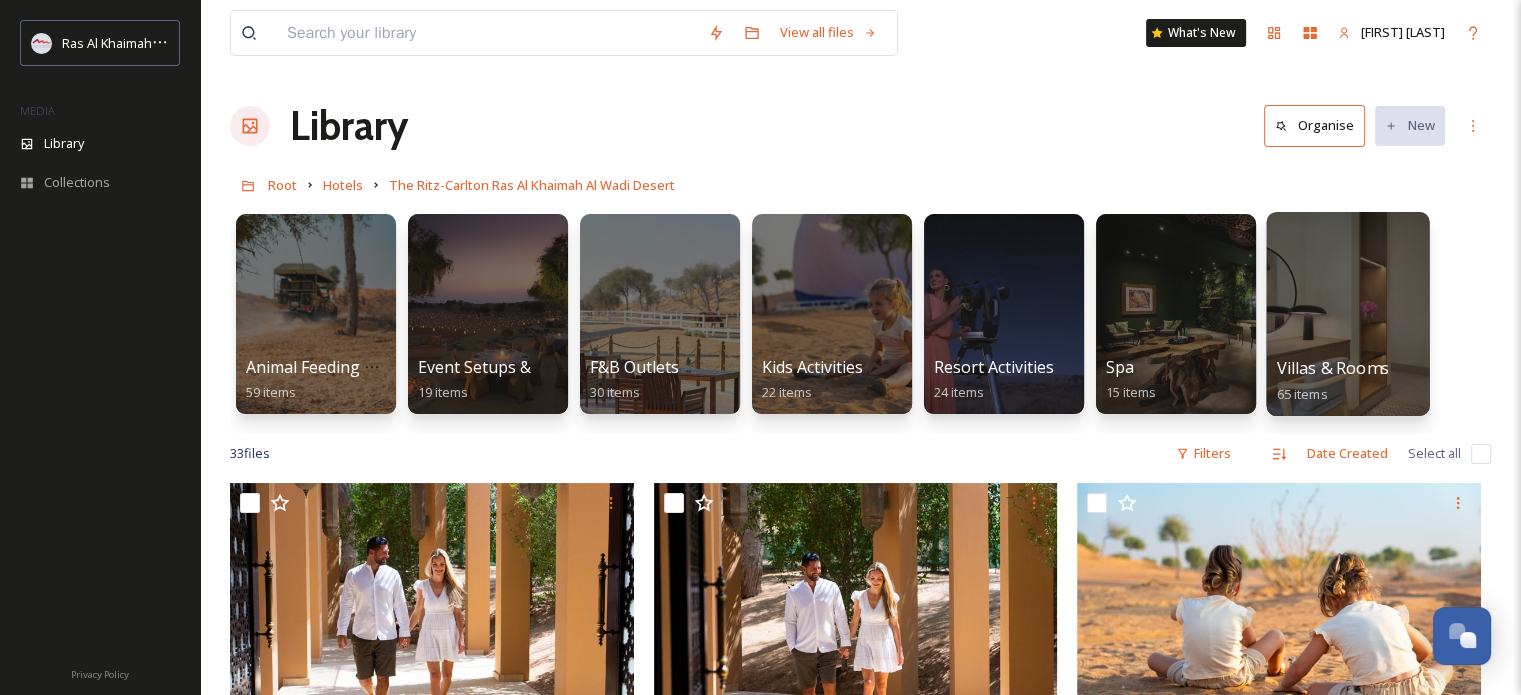 click at bounding box center (1347, 314) 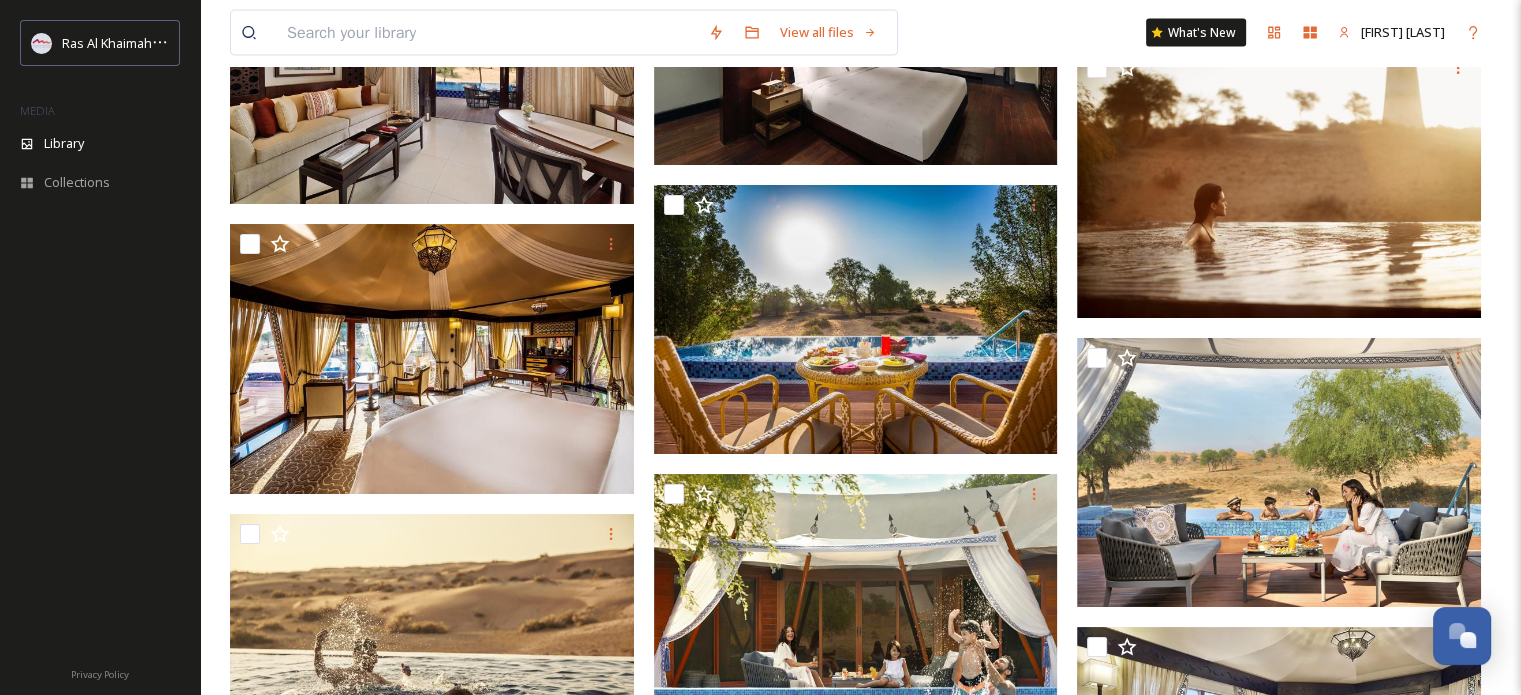 scroll, scrollTop: 4400, scrollLeft: 0, axis: vertical 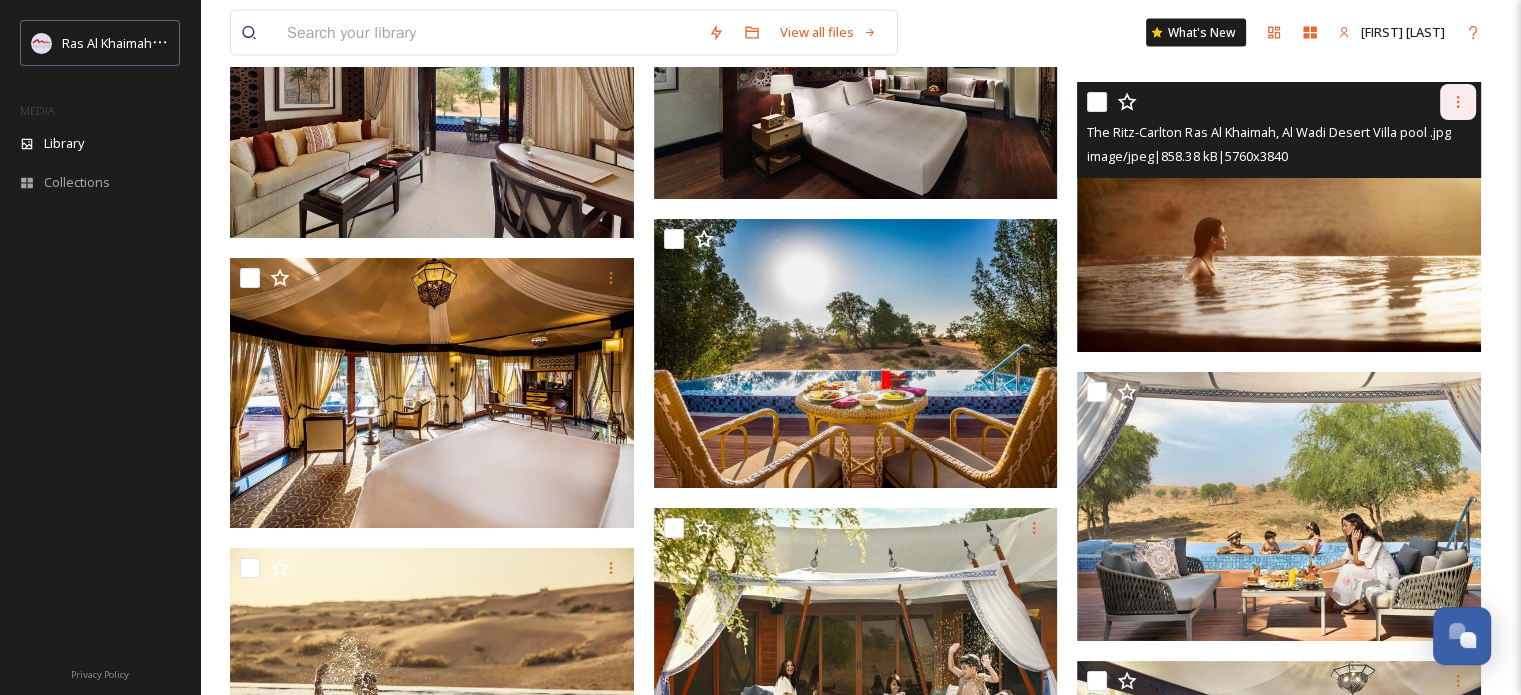 click at bounding box center (1458, 102) 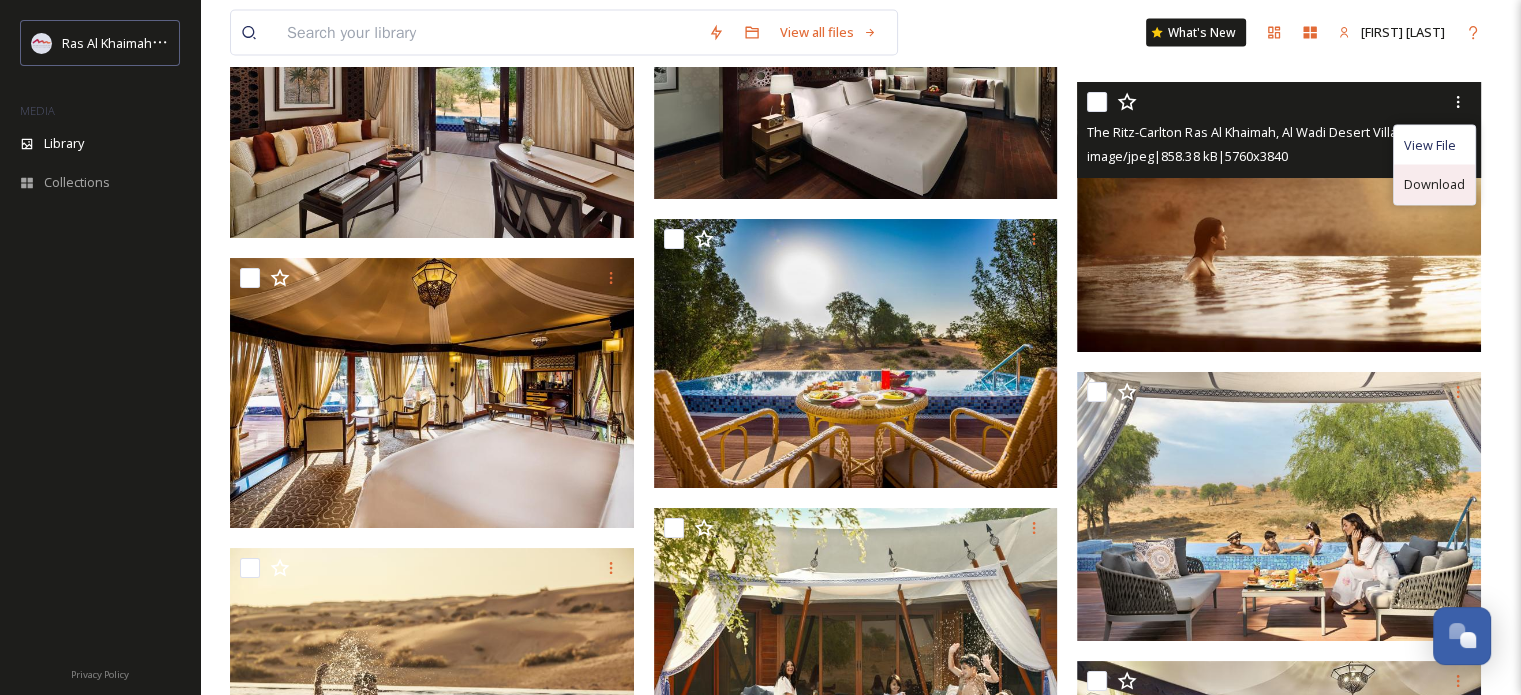 click on "Download" at bounding box center (1434, 184) 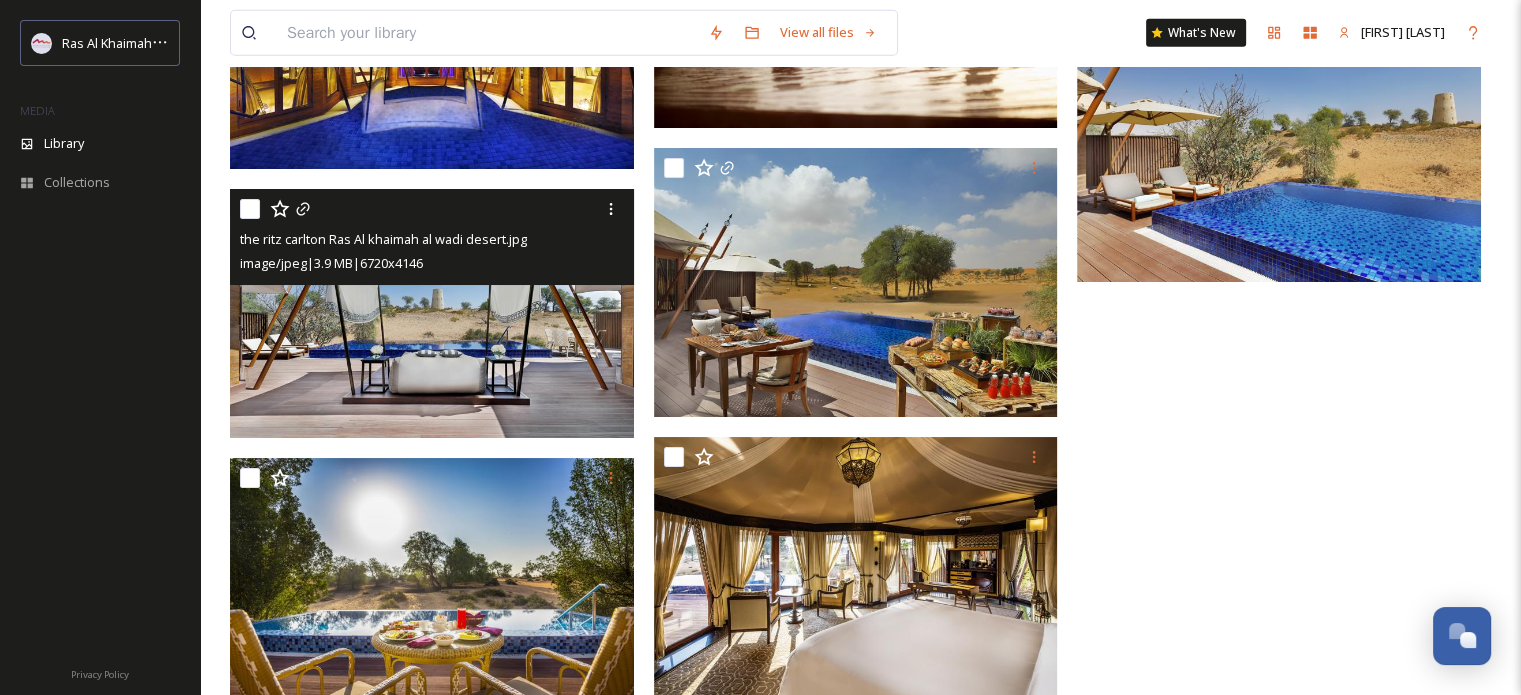 scroll, scrollTop: 5882, scrollLeft: 0, axis: vertical 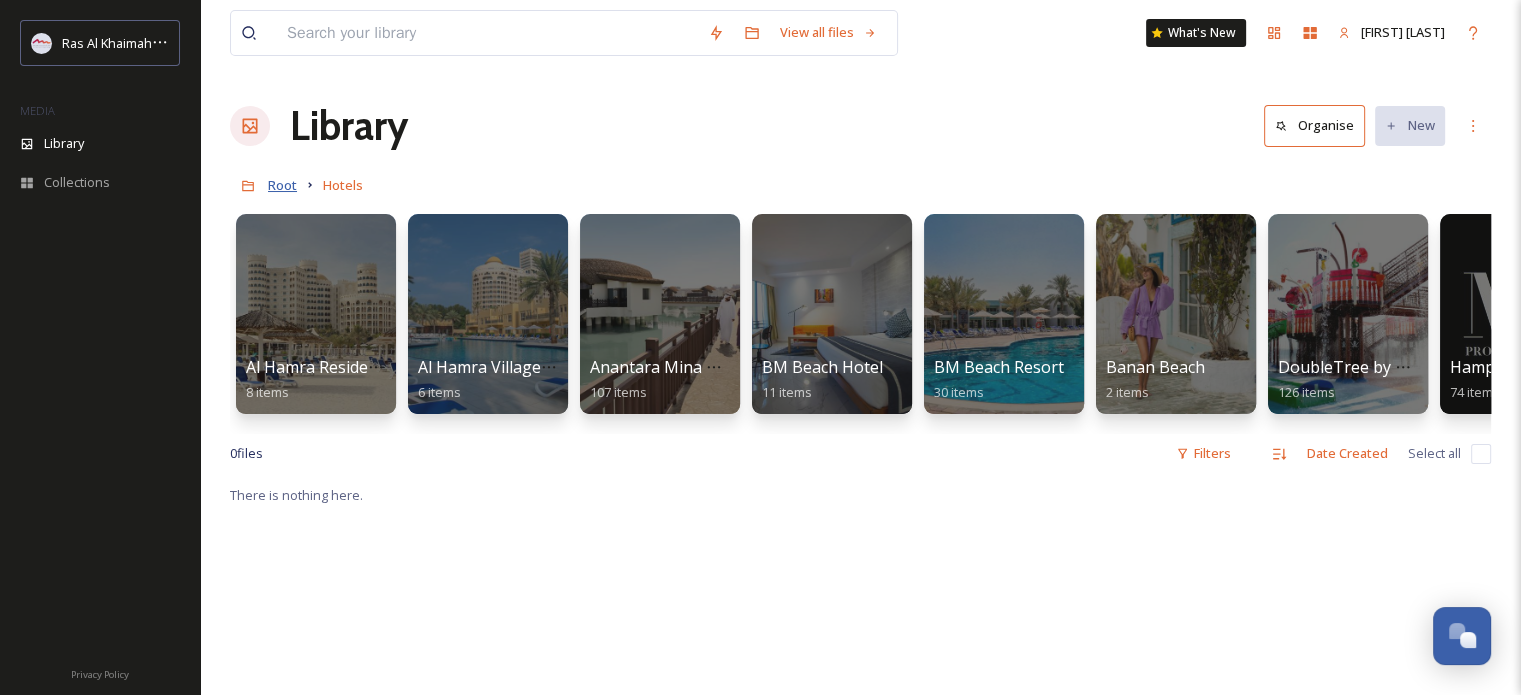 click on "Root" at bounding box center [282, 185] 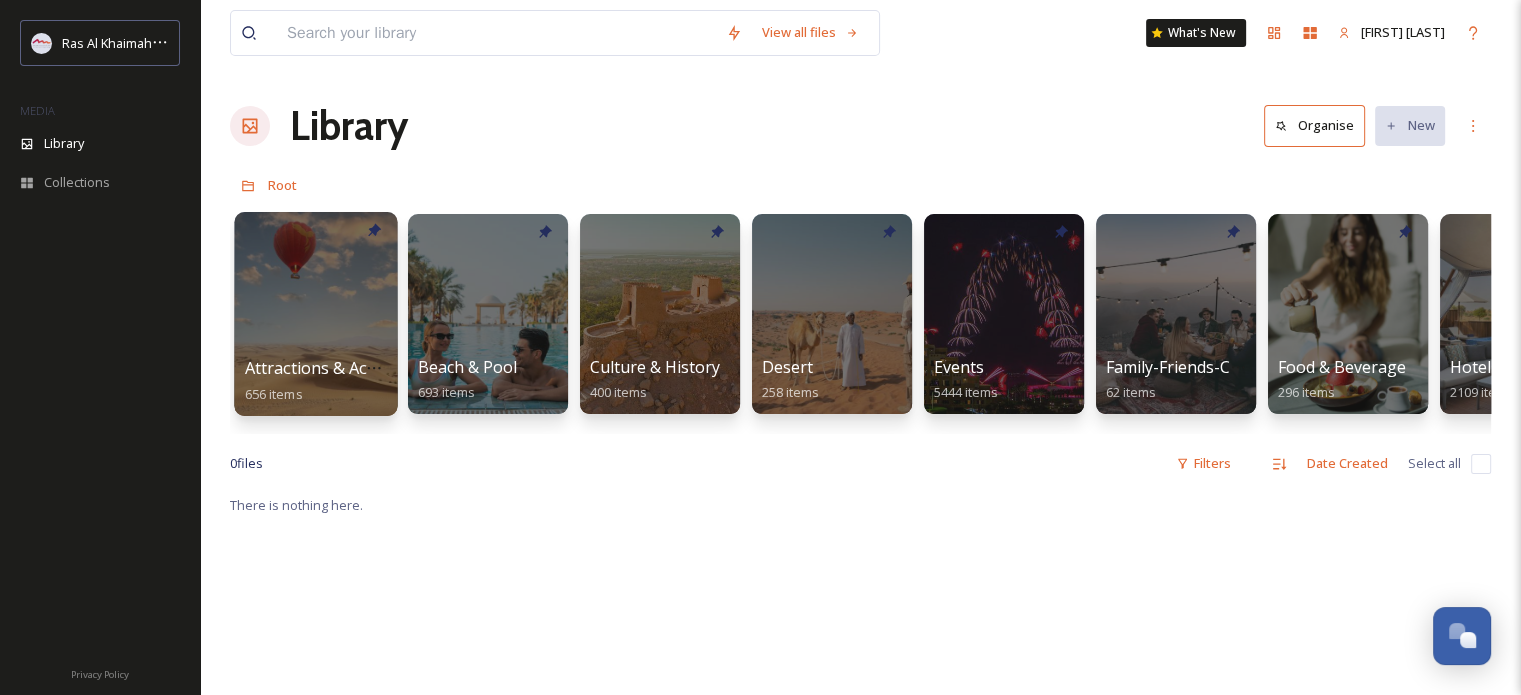 click at bounding box center (315, 314) 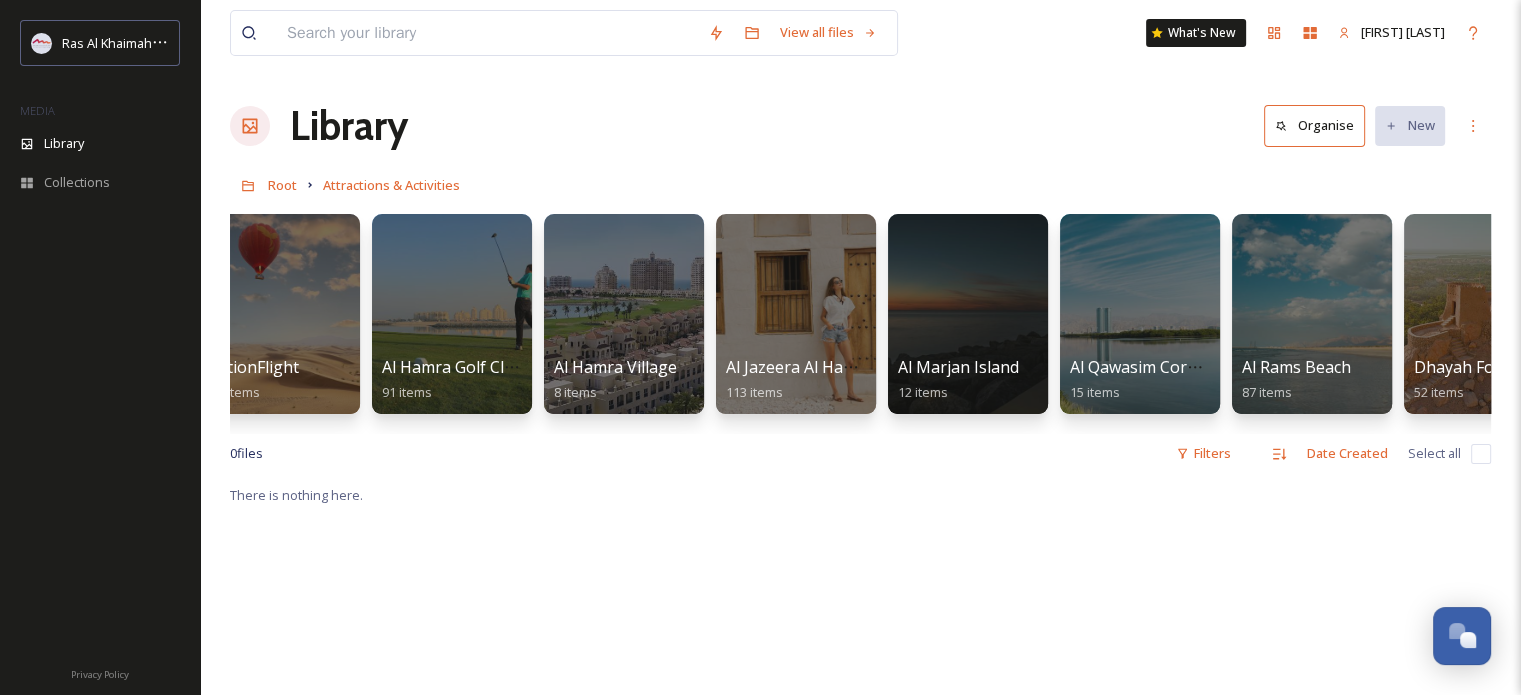 scroll, scrollTop: 0, scrollLeft: 42, axis: horizontal 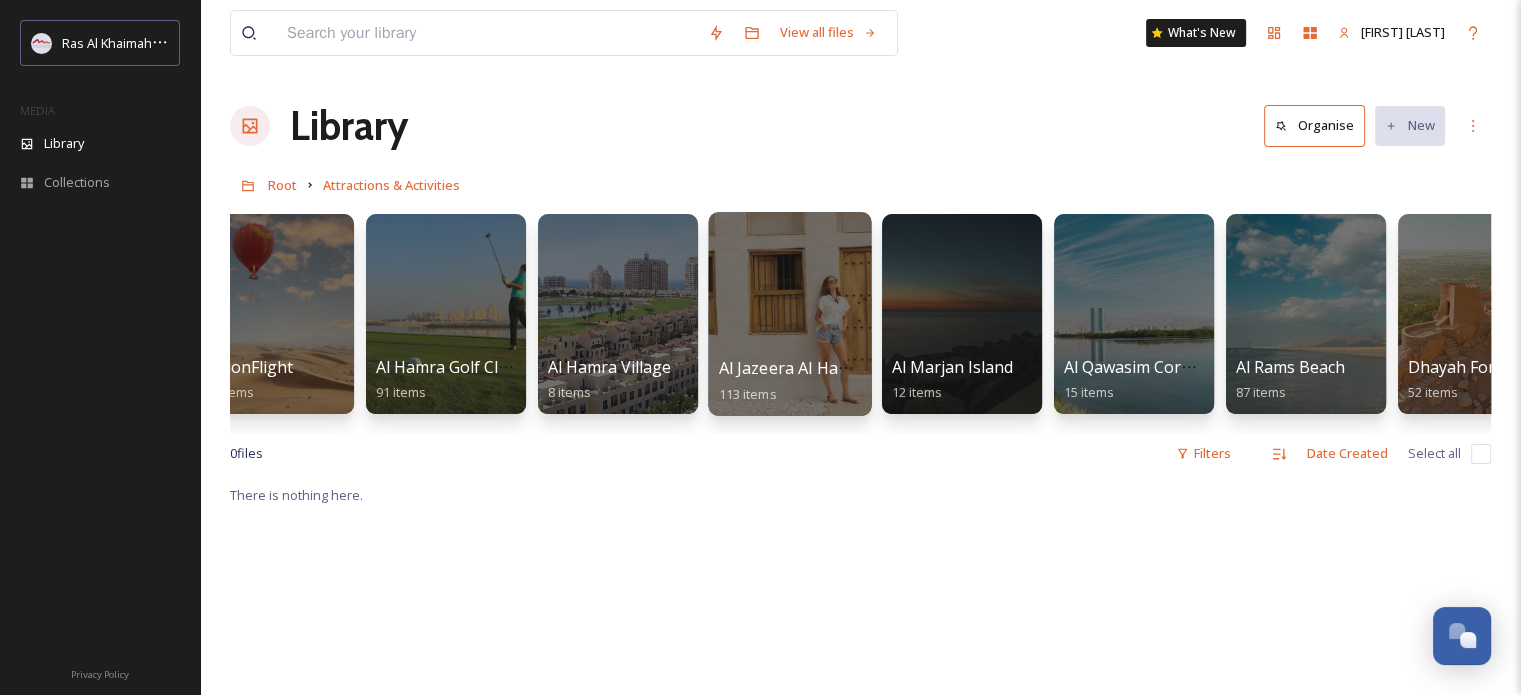 click at bounding box center [789, 314] 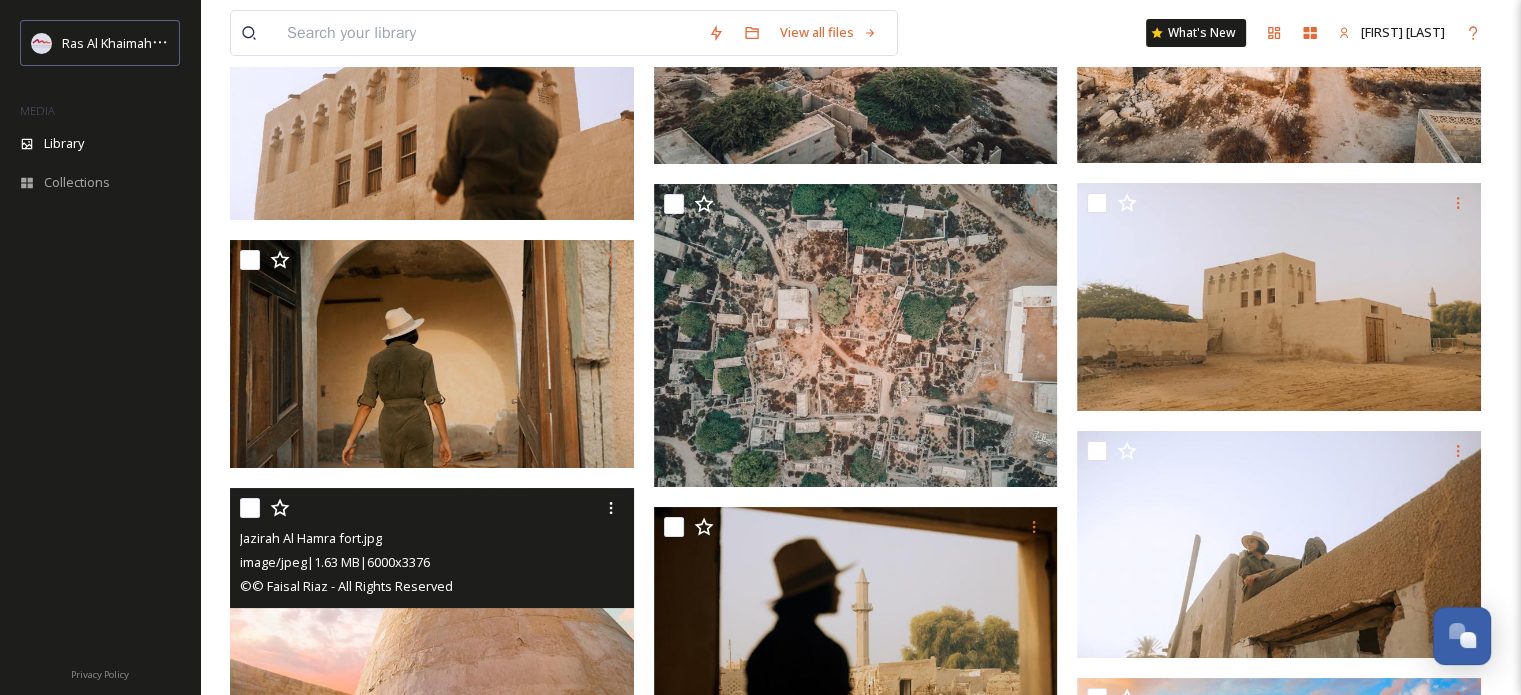 scroll, scrollTop: 7623, scrollLeft: 0, axis: vertical 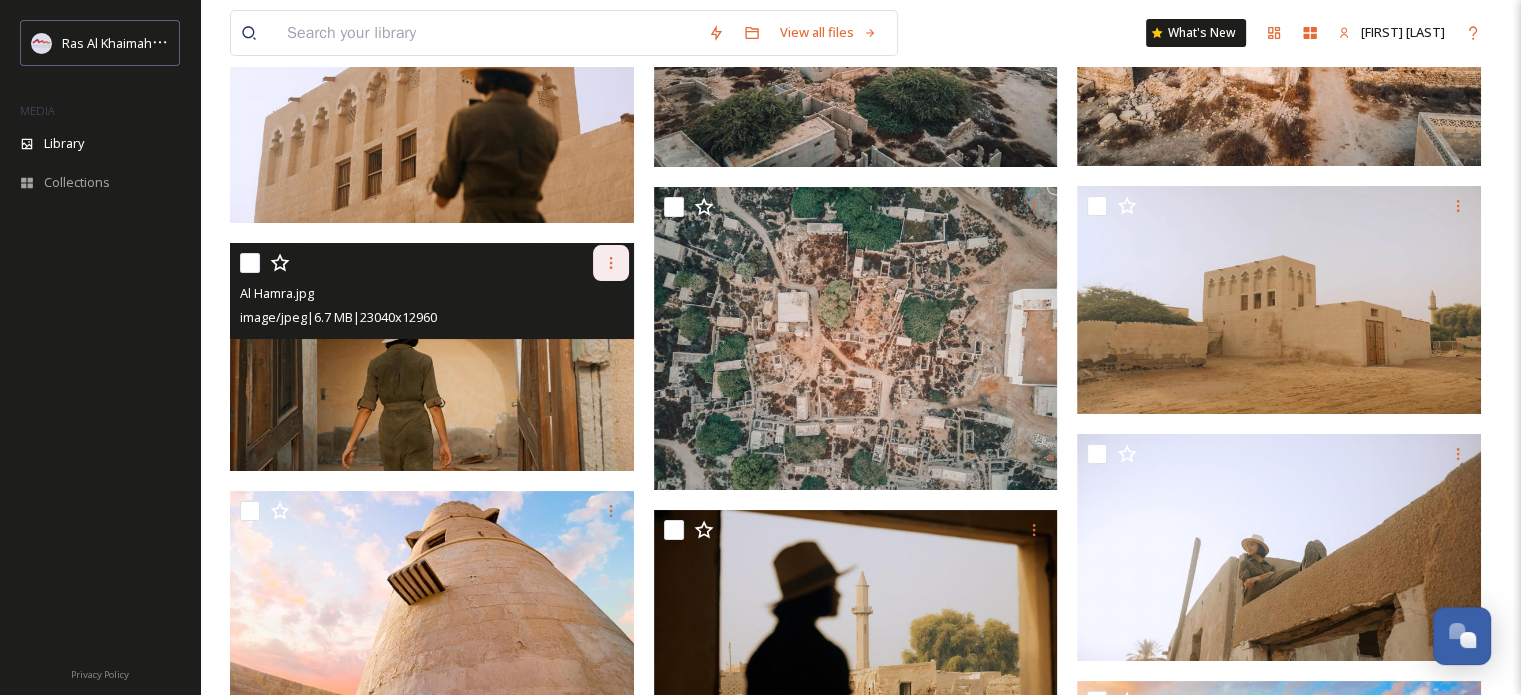 click 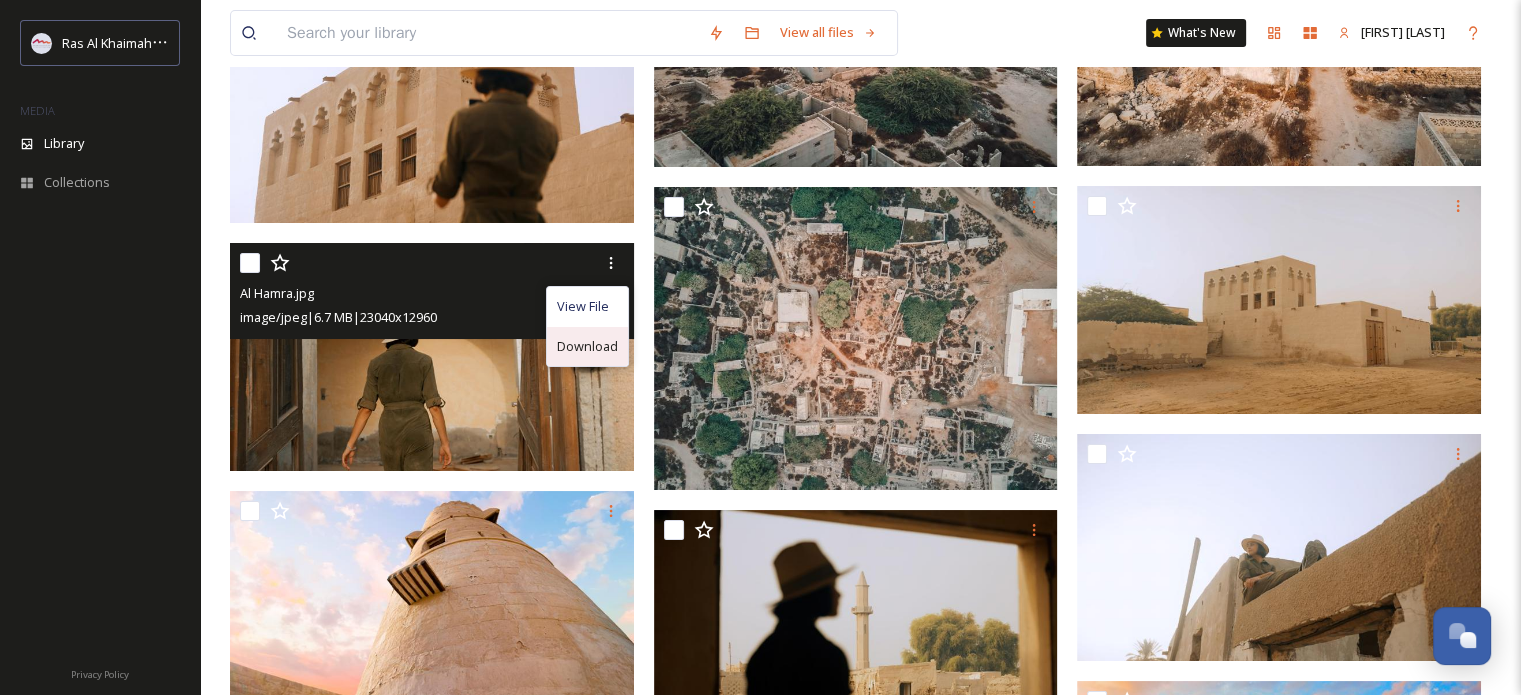 click on "Download" at bounding box center [587, 346] 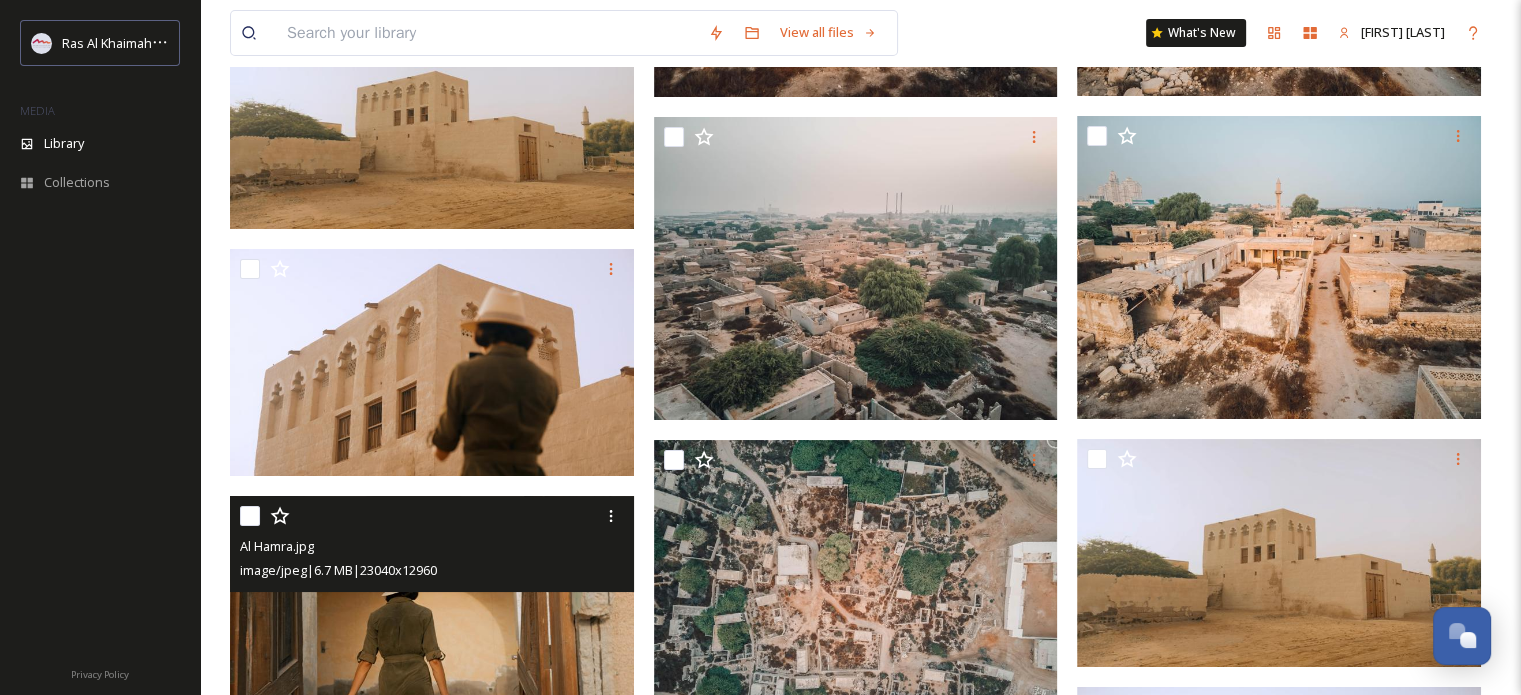 scroll, scrollTop: 7323, scrollLeft: 0, axis: vertical 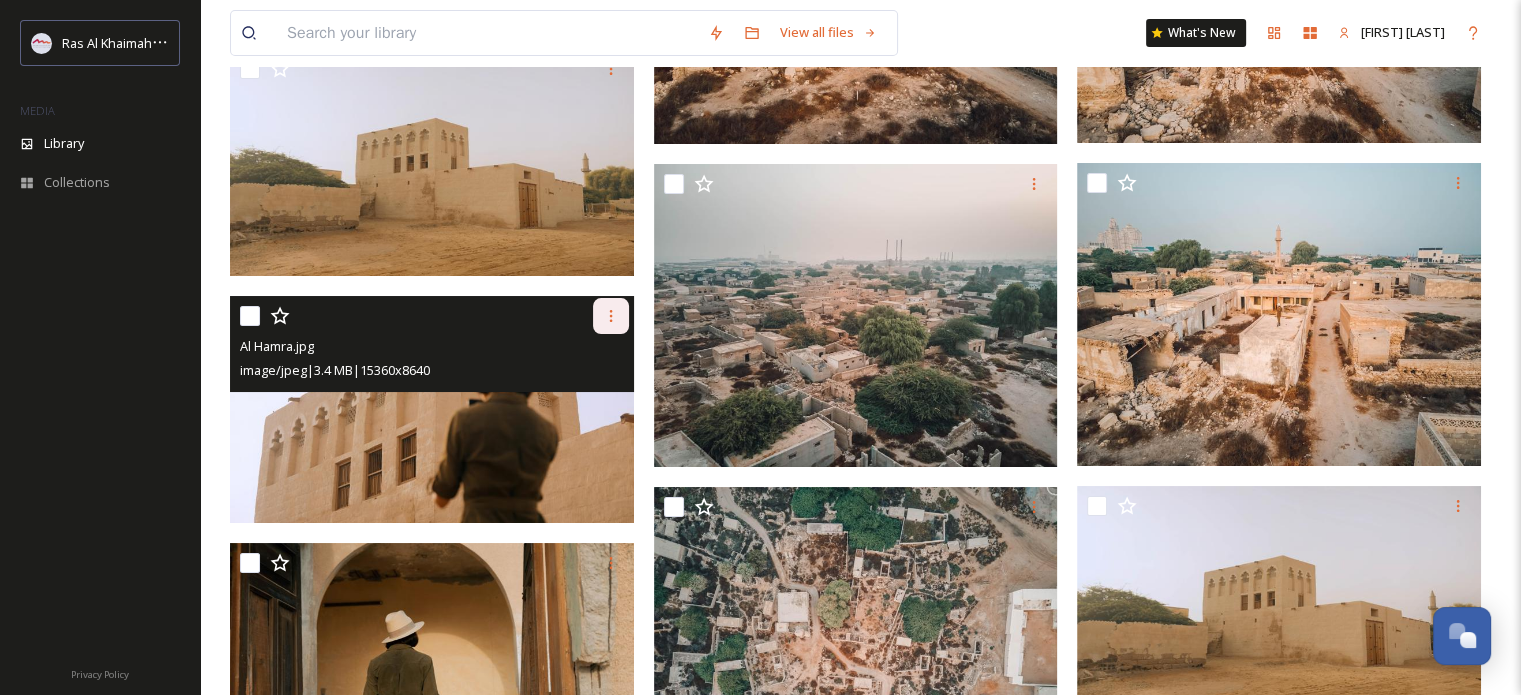 click 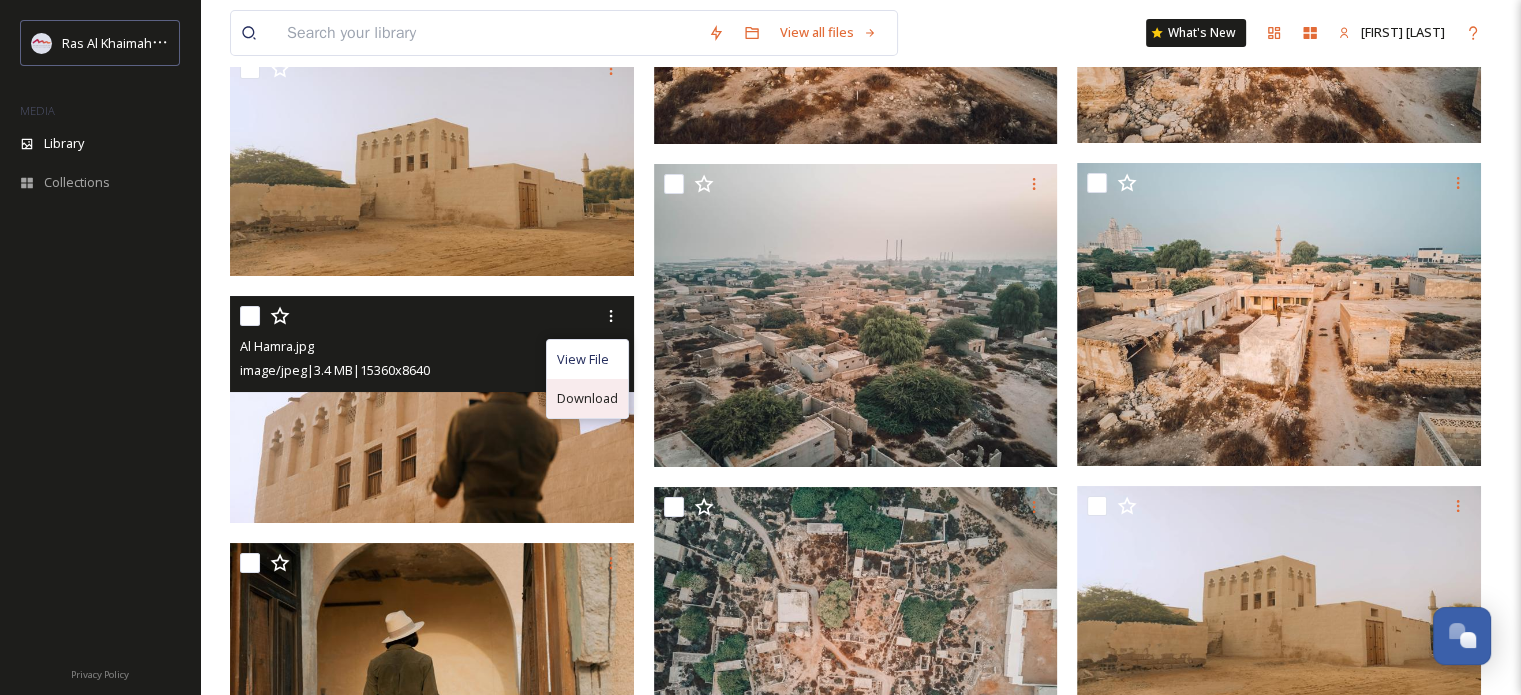 click on "Download" at bounding box center (587, 398) 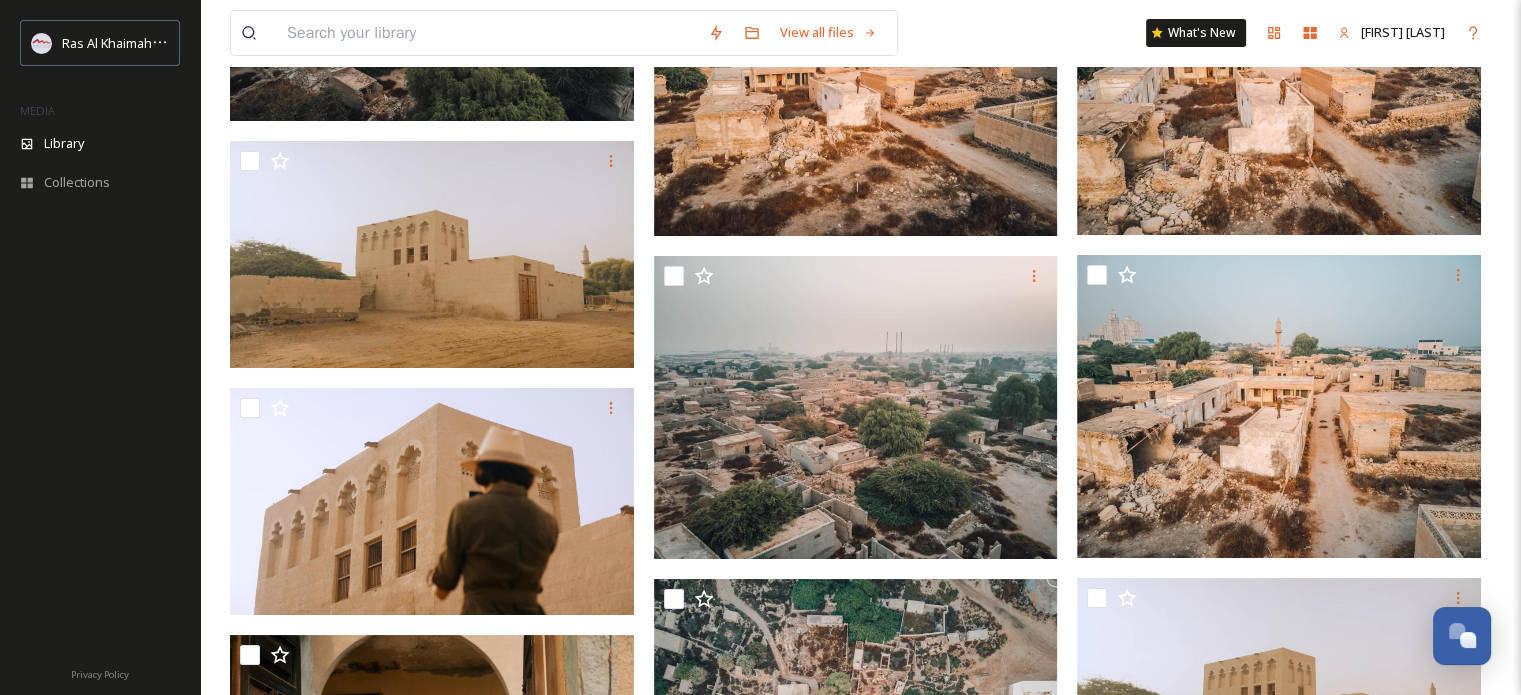 scroll, scrollTop: 7123, scrollLeft: 0, axis: vertical 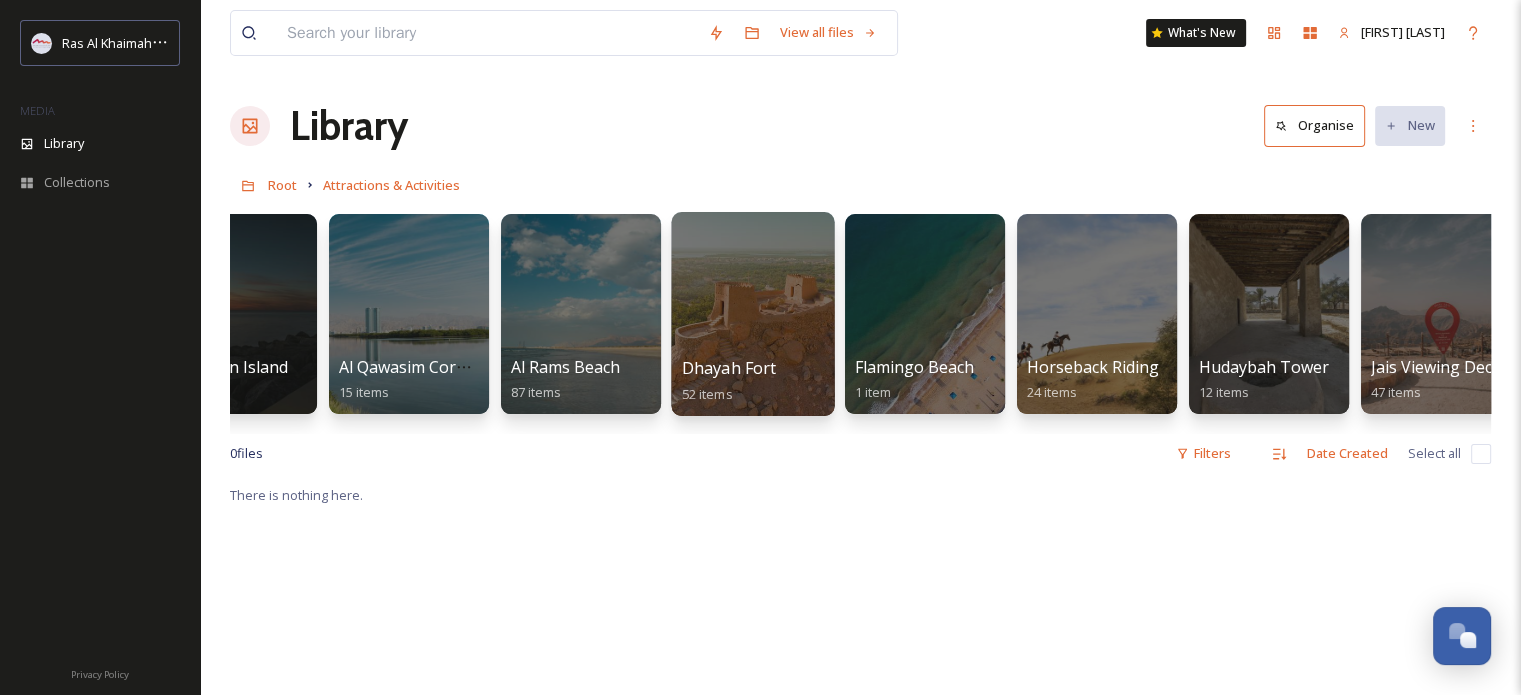 click at bounding box center [752, 314] 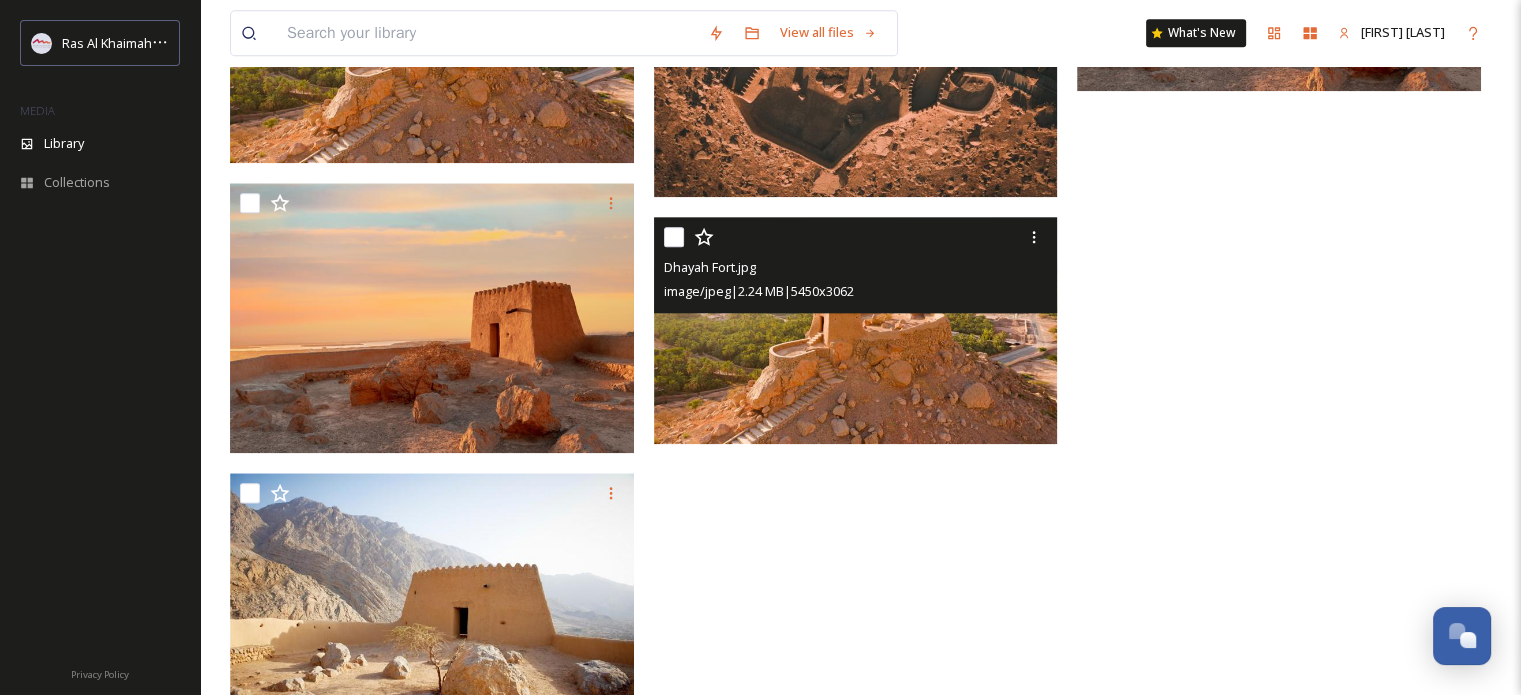 scroll, scrollTop: 2048, scrollLeft: 0, axis: vertical 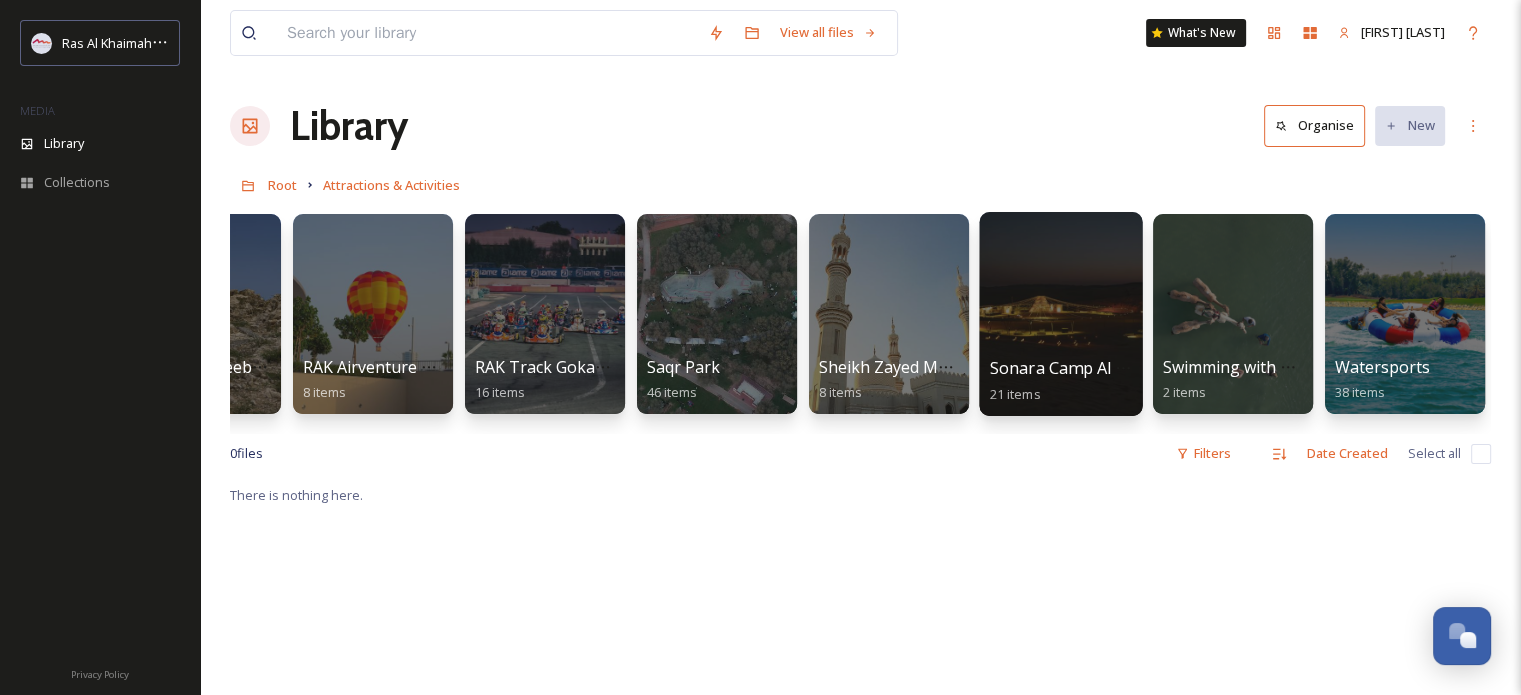 click at bounding box center (1060, 314) 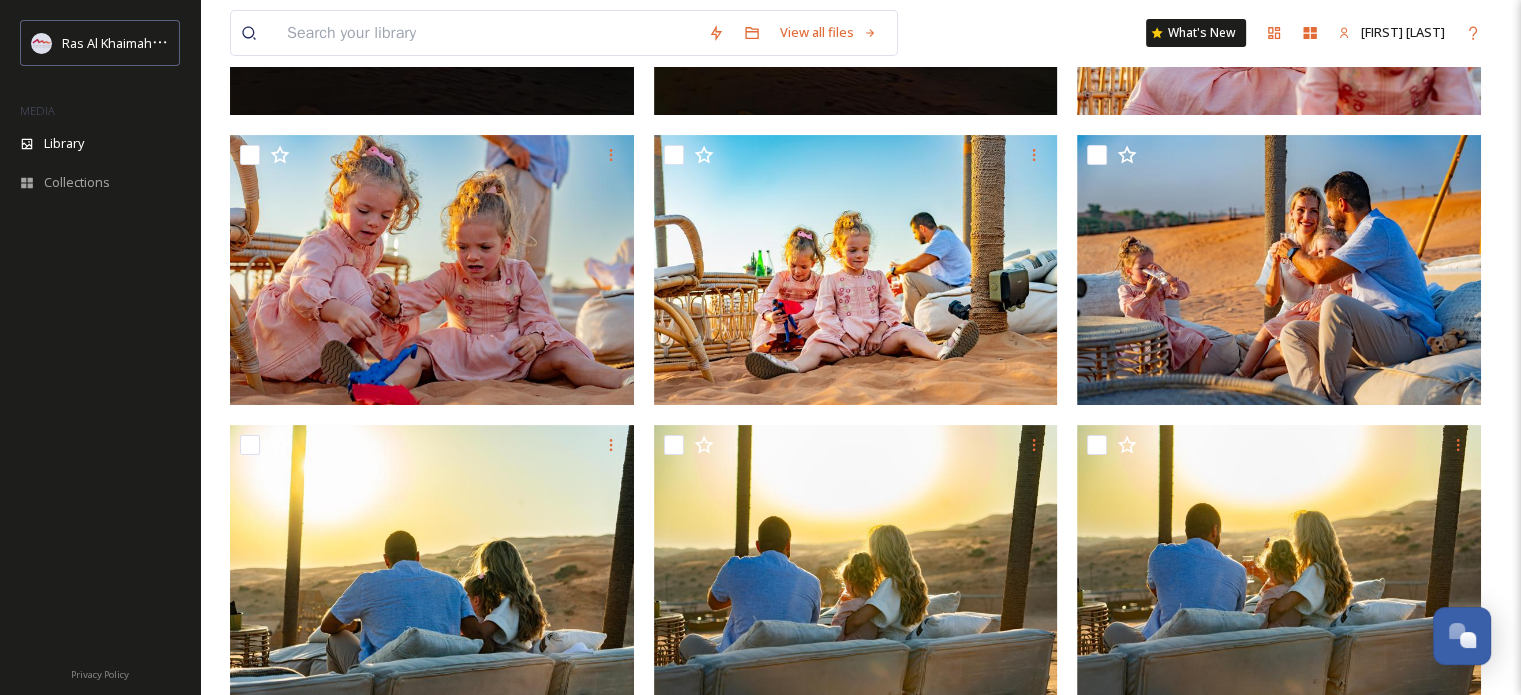 scroll, scrollTop: 700, scrollLeft: 0, axis: vertical 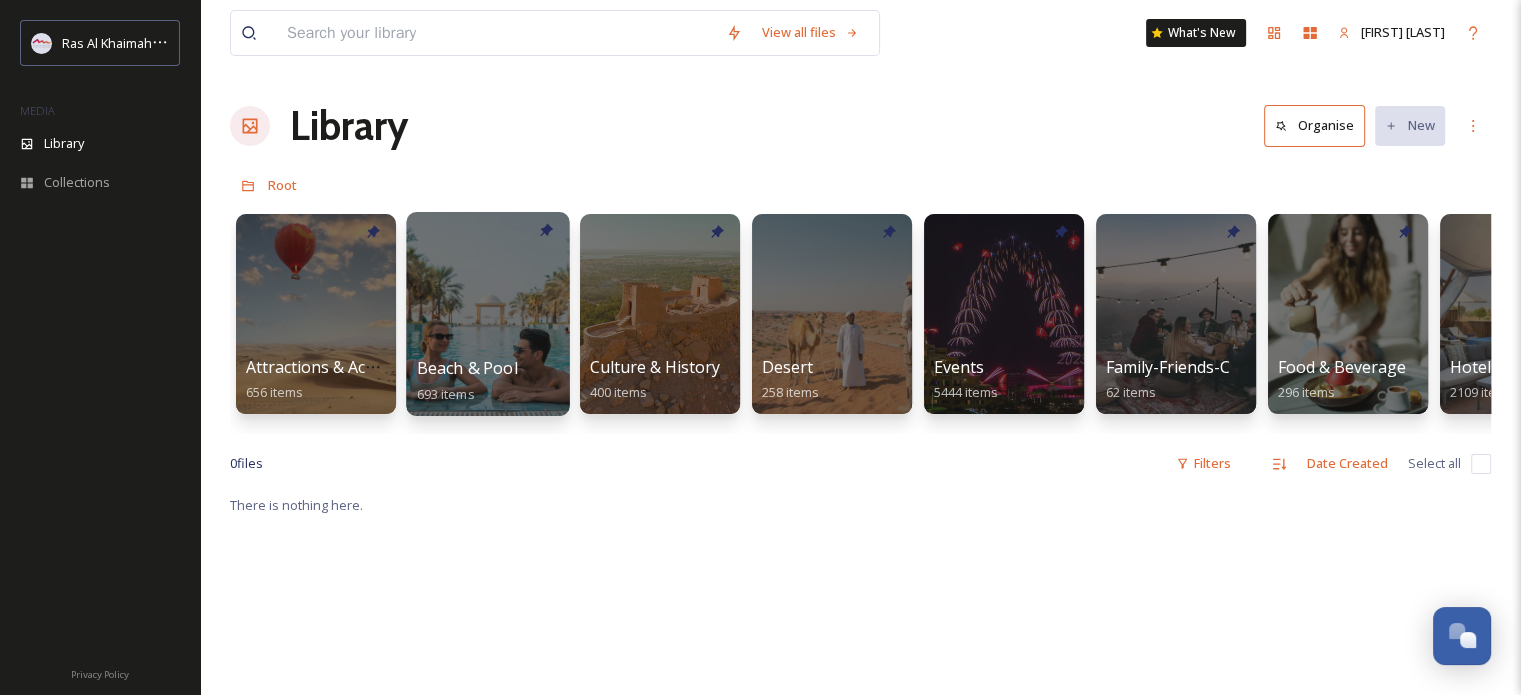 click at bounding box center (487, 314) 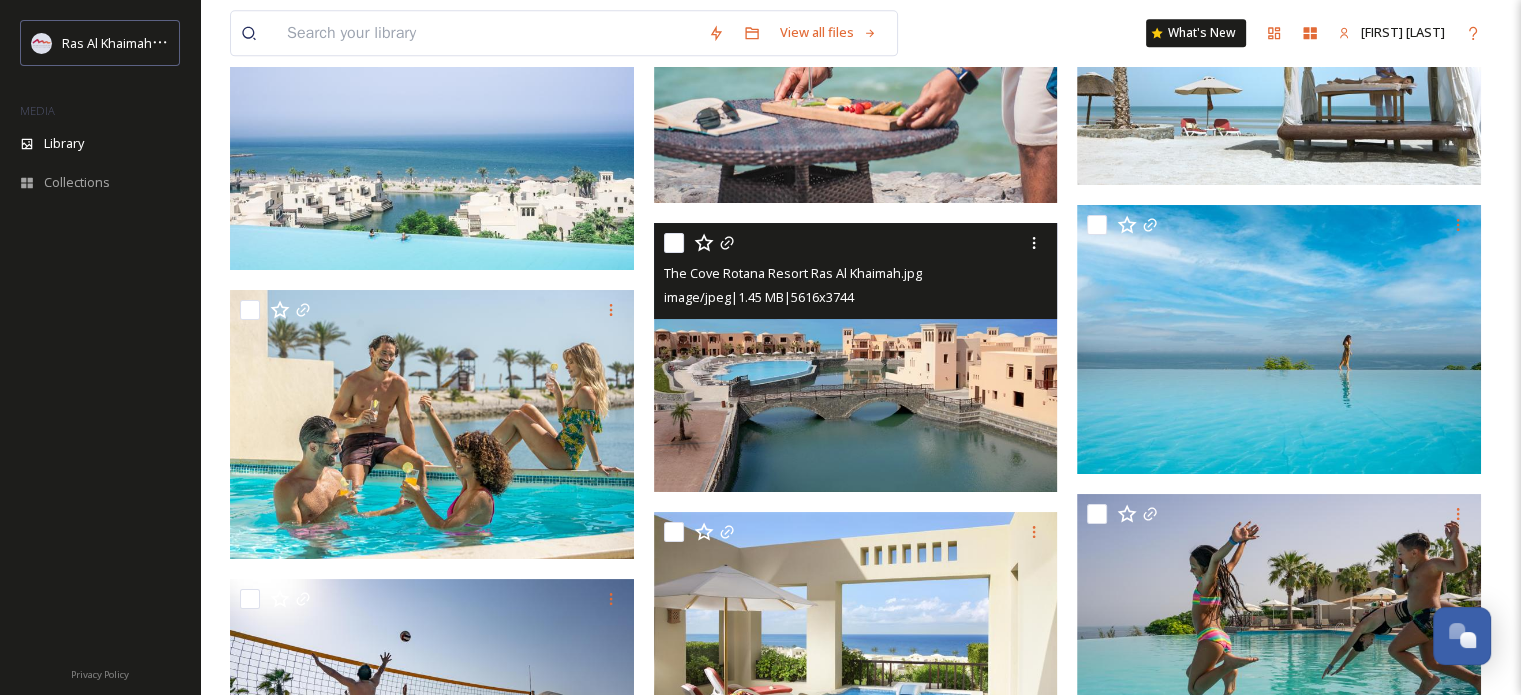 scroll, scrollTop: 32900, scrollLeft: 0, axis: vertical 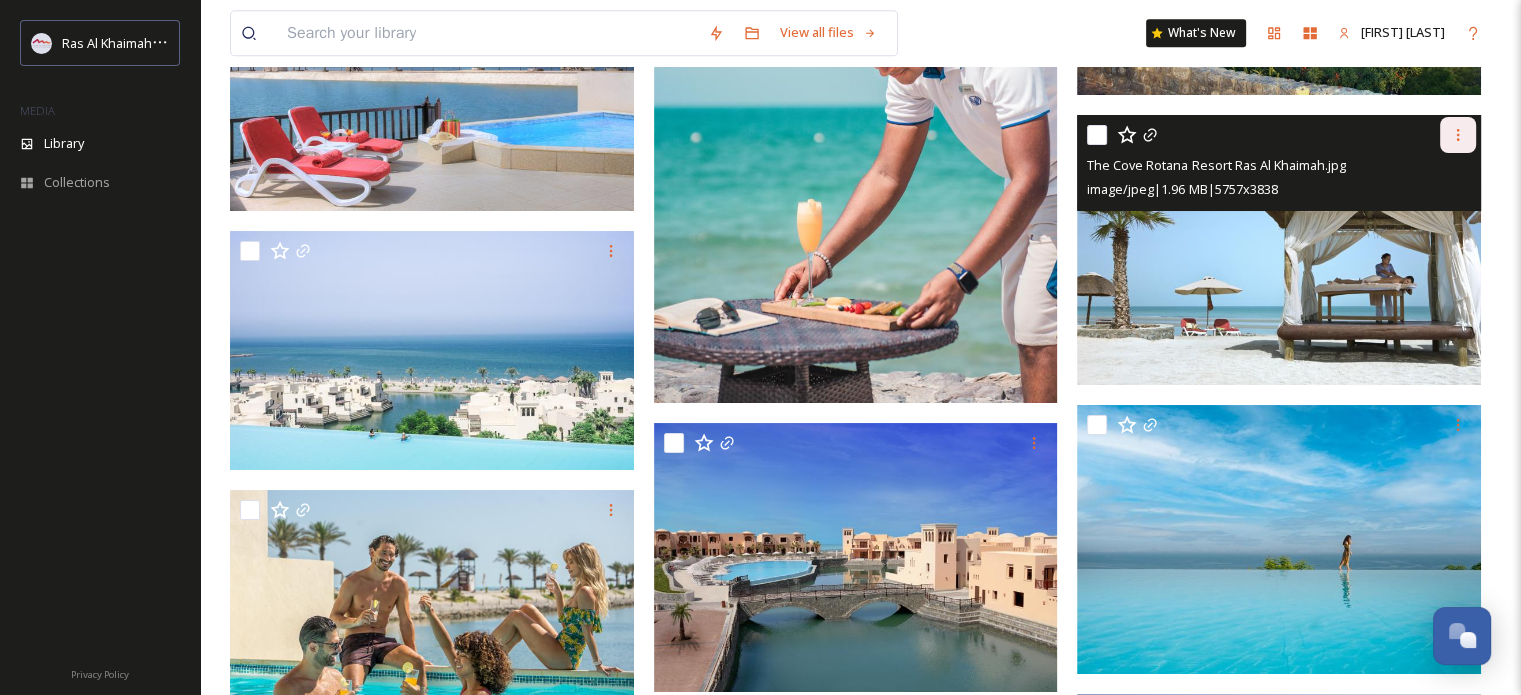 click 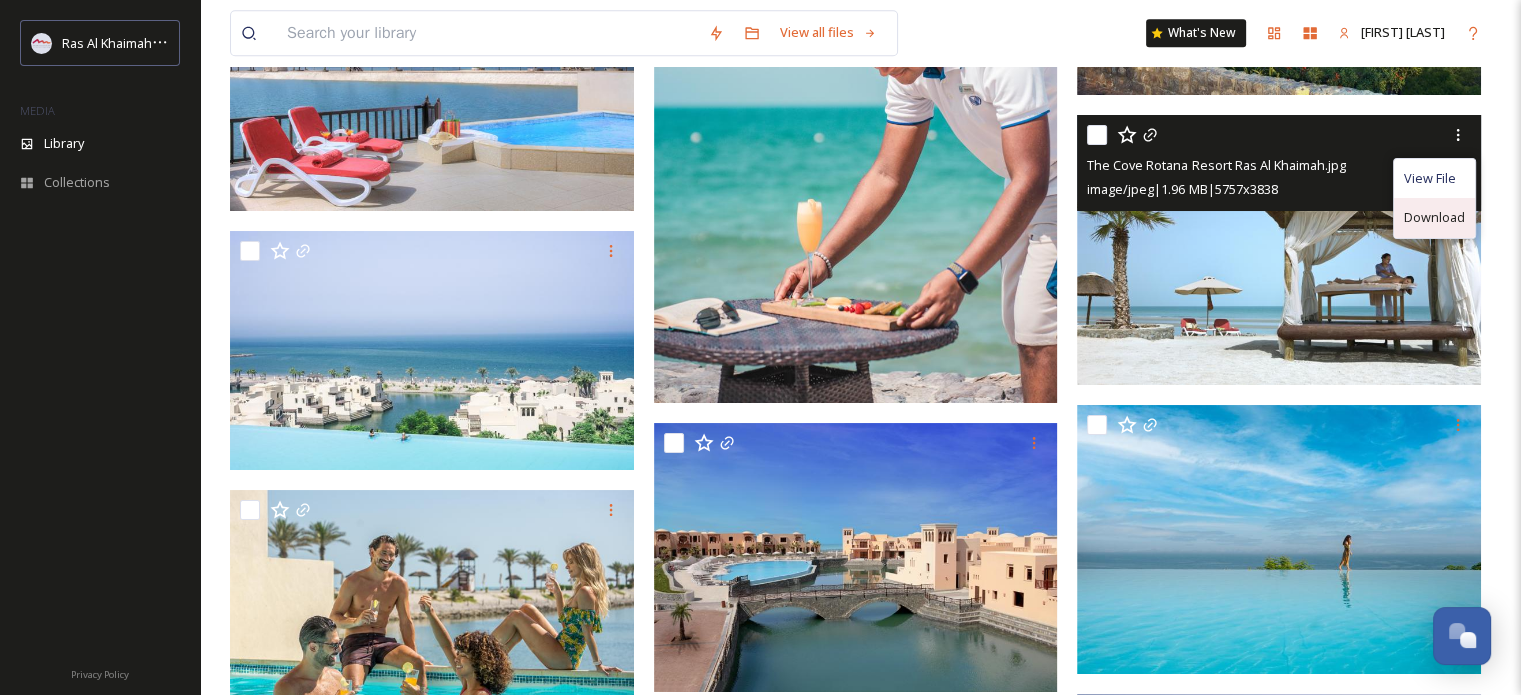 click on "Download" at bounding box center (1434, 217) 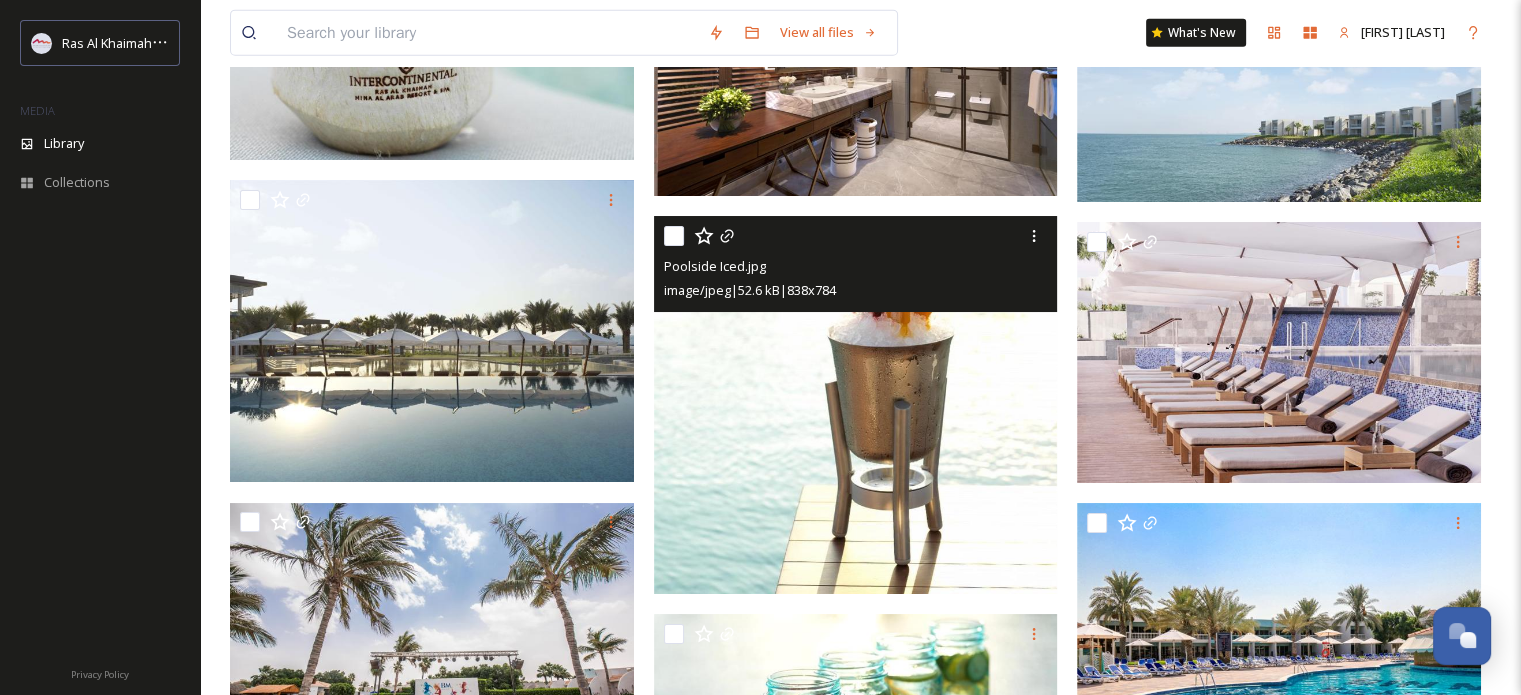 scroll, scrollTop: 35800, scrollLeft: 0, axis: vertical 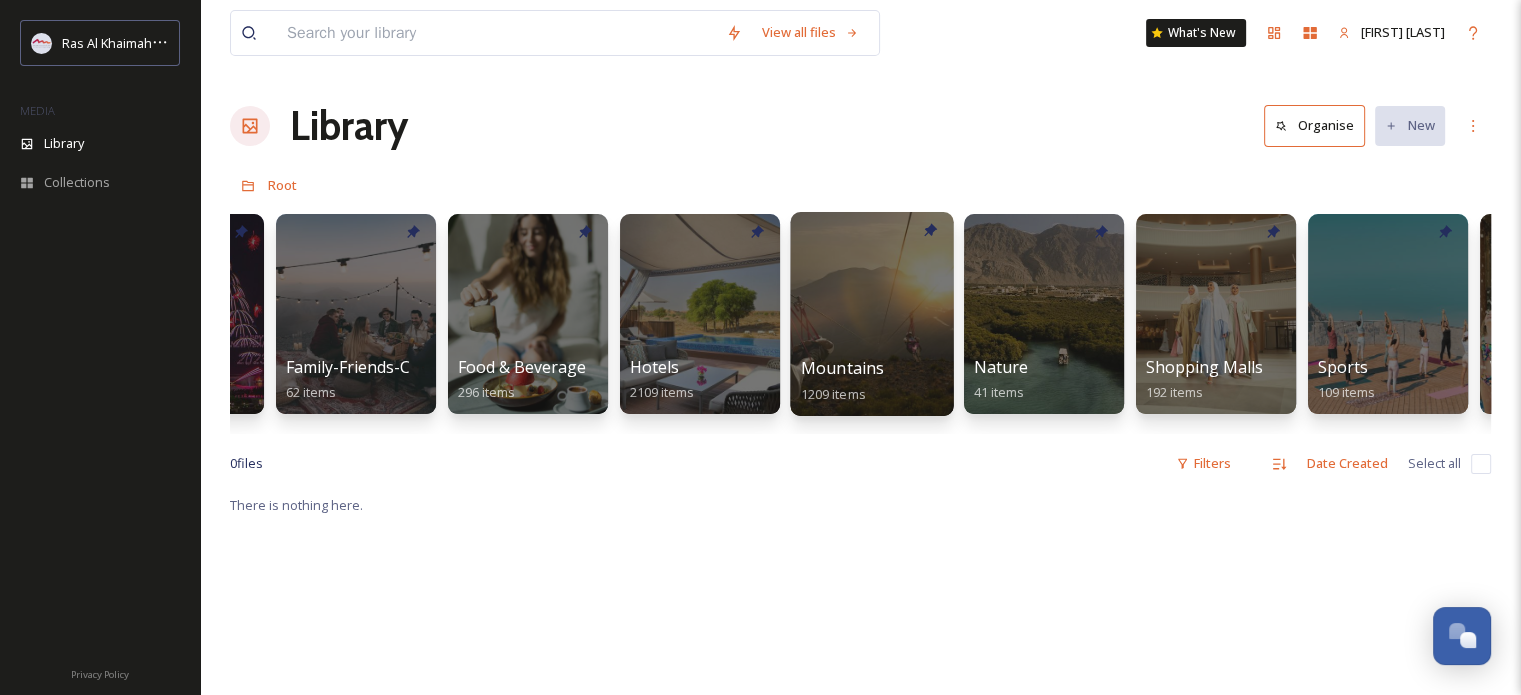 click at bounding box center [871, 314] 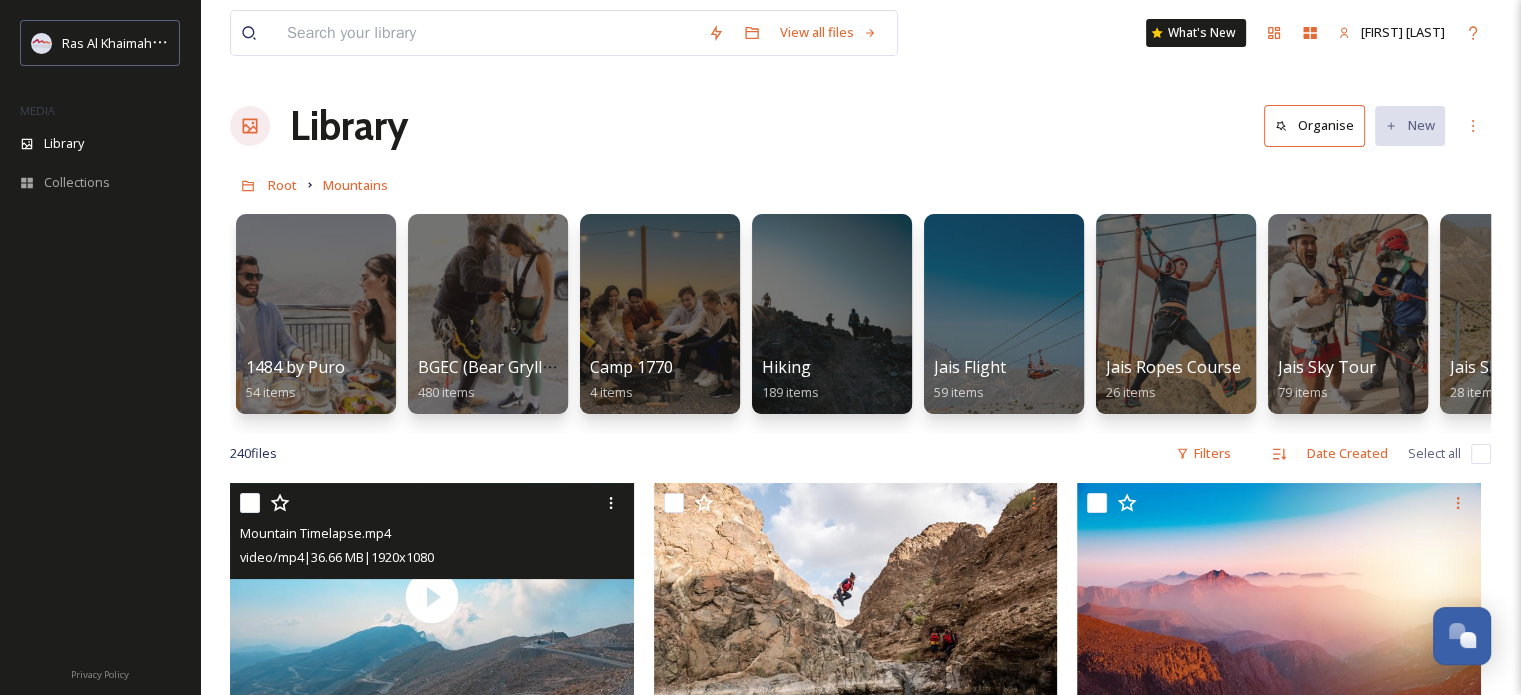 scroll, scrollTop: 0, scrollLeft: 0, axis: both 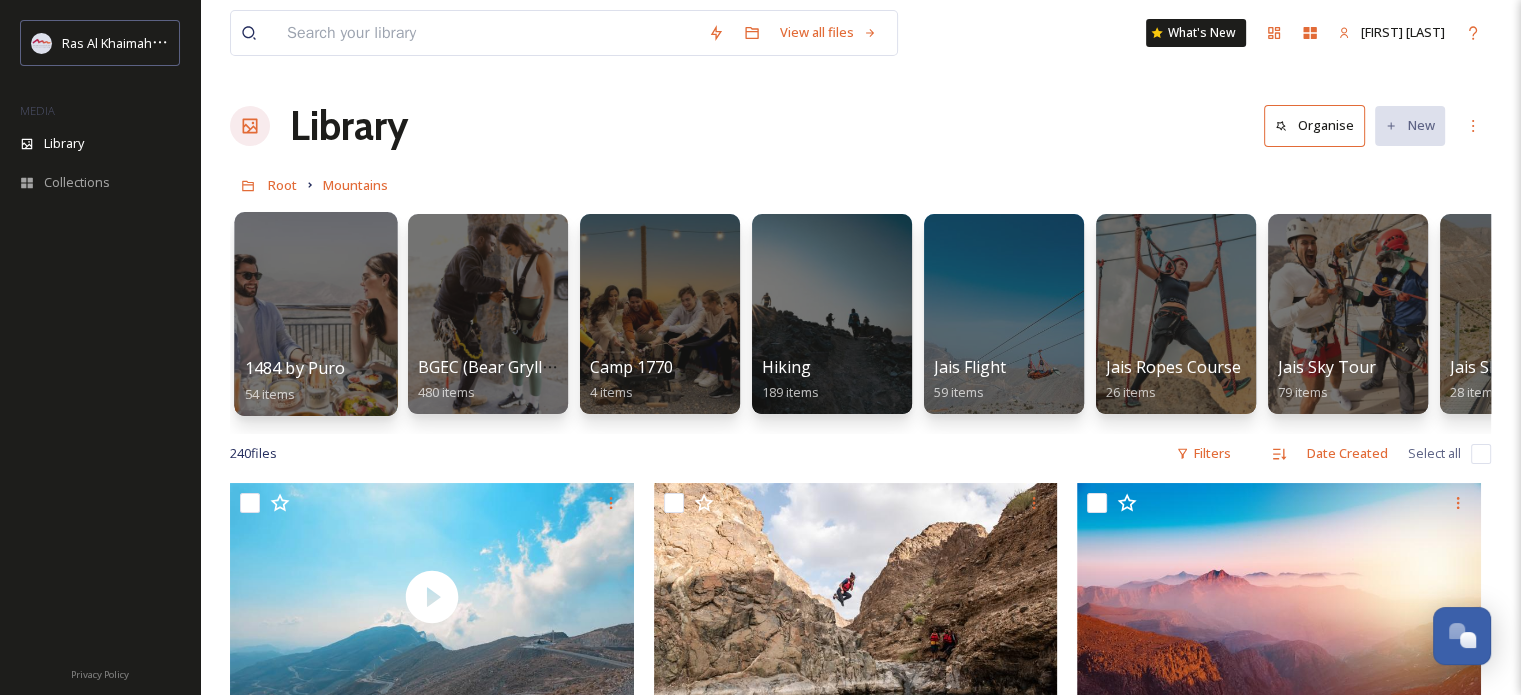 click at bounding box center [315, 314] 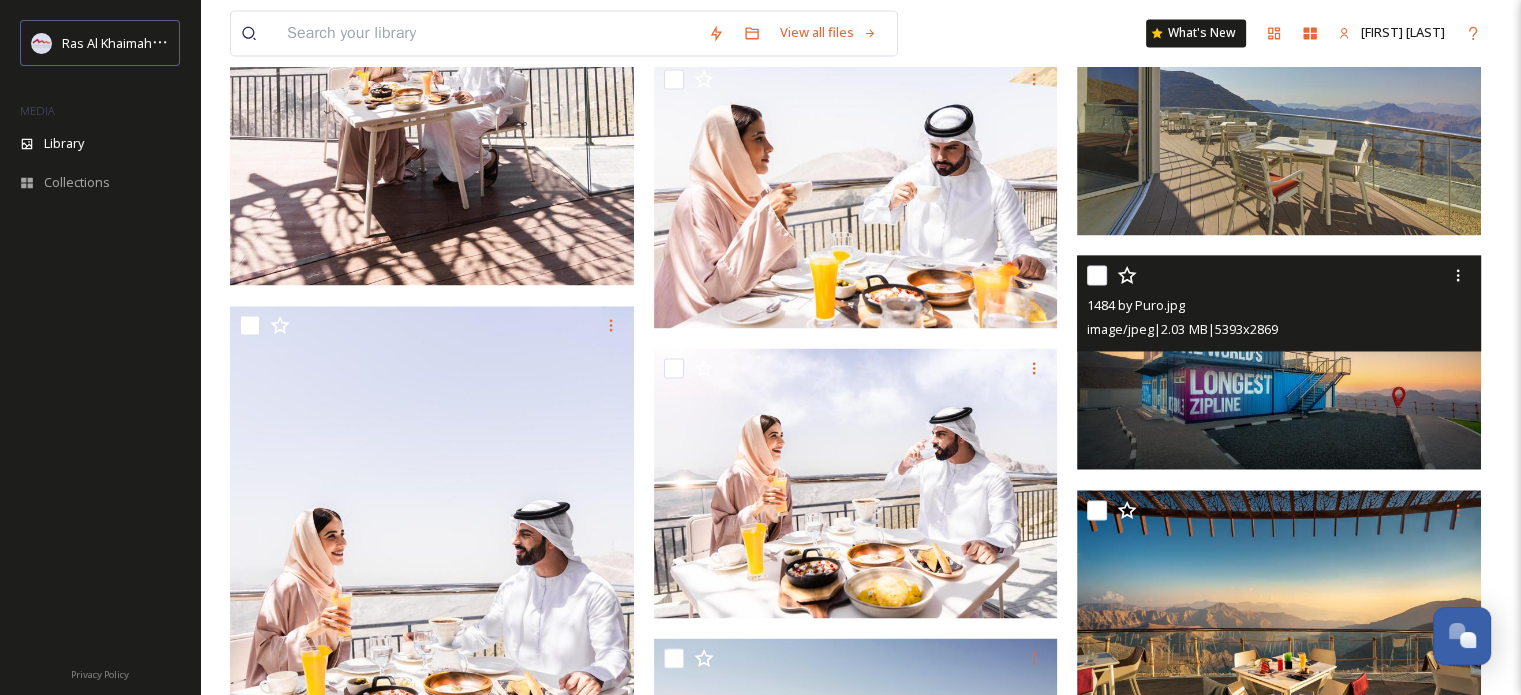 scroll, scrollTop: 3480, scrollLeft: 0, axis: vertical 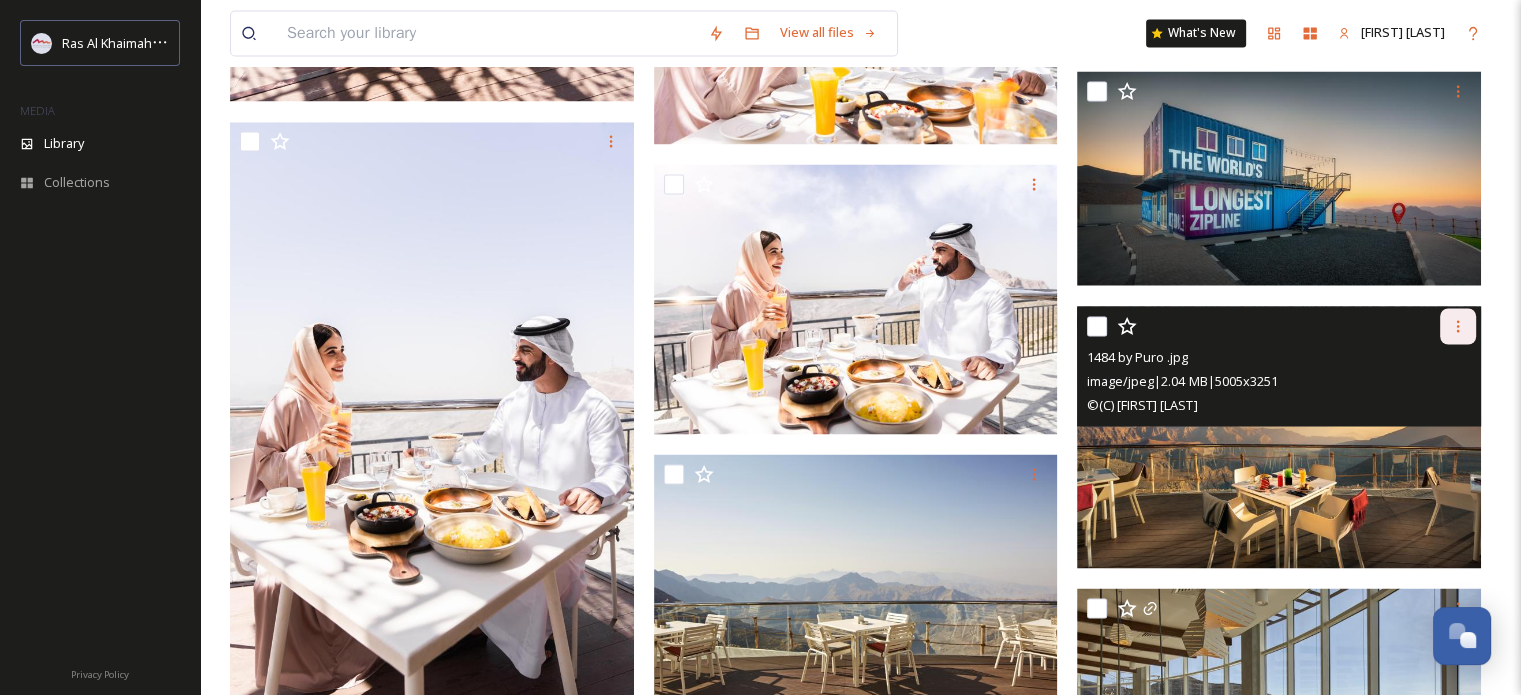 click 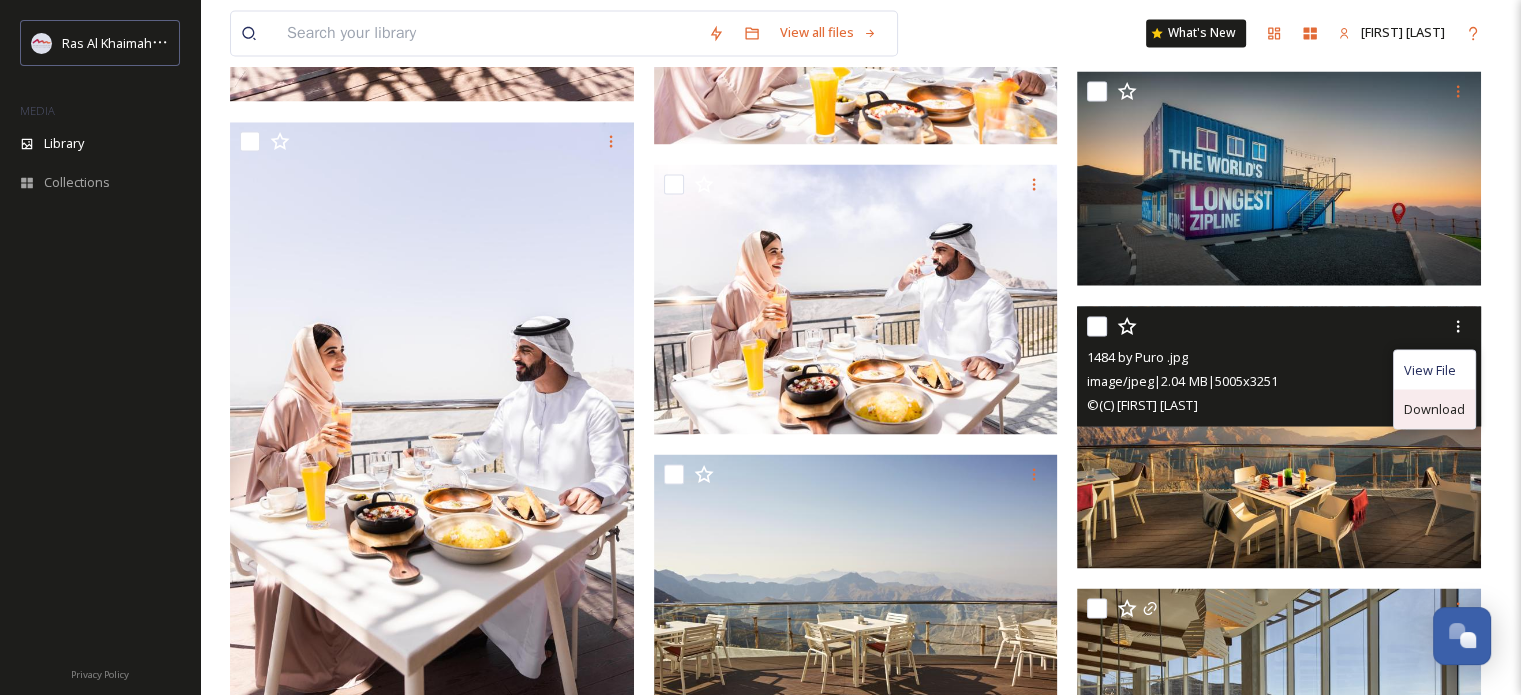 click on "Download" at bounding box center (1434, 408) 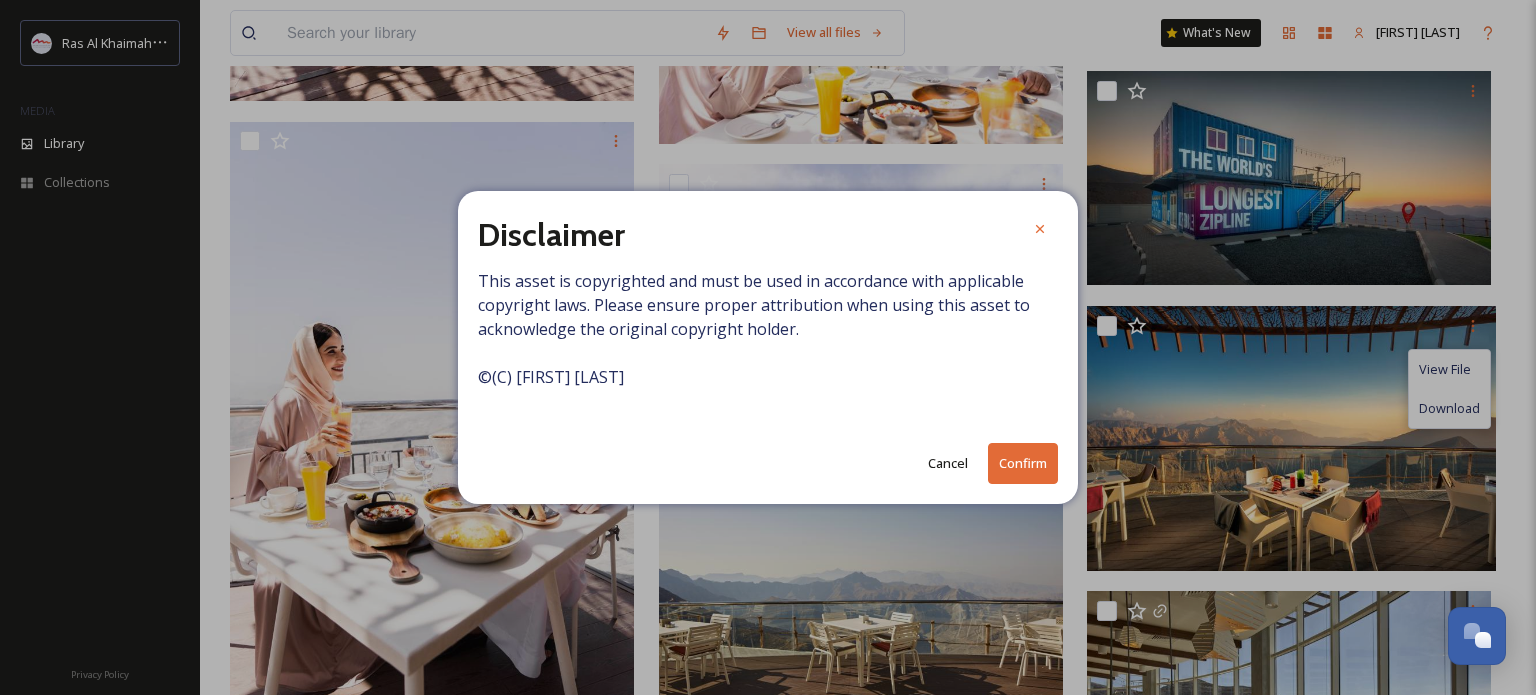 click on "Cancel" at bounding box center (948, 463) 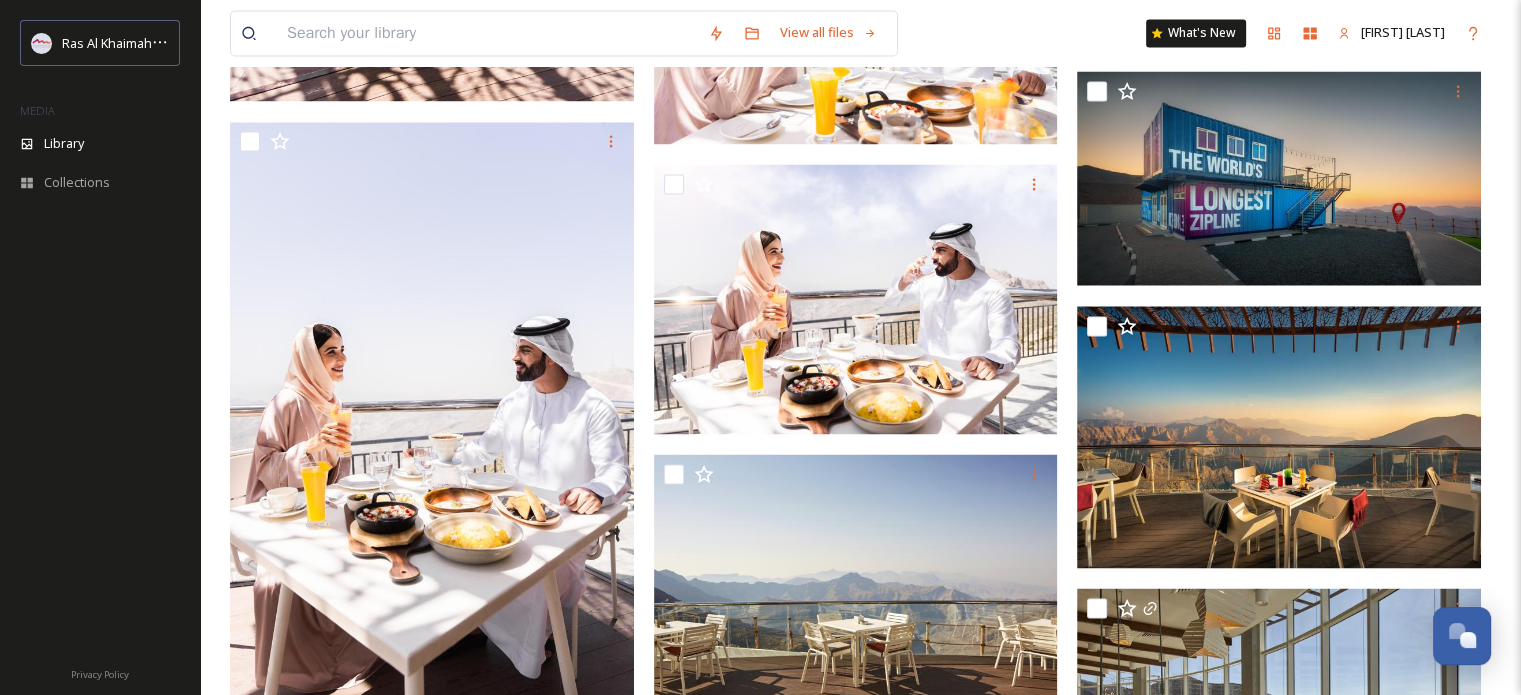 scroll, scrollTop: 0, scrollLeft: 0, axis: both 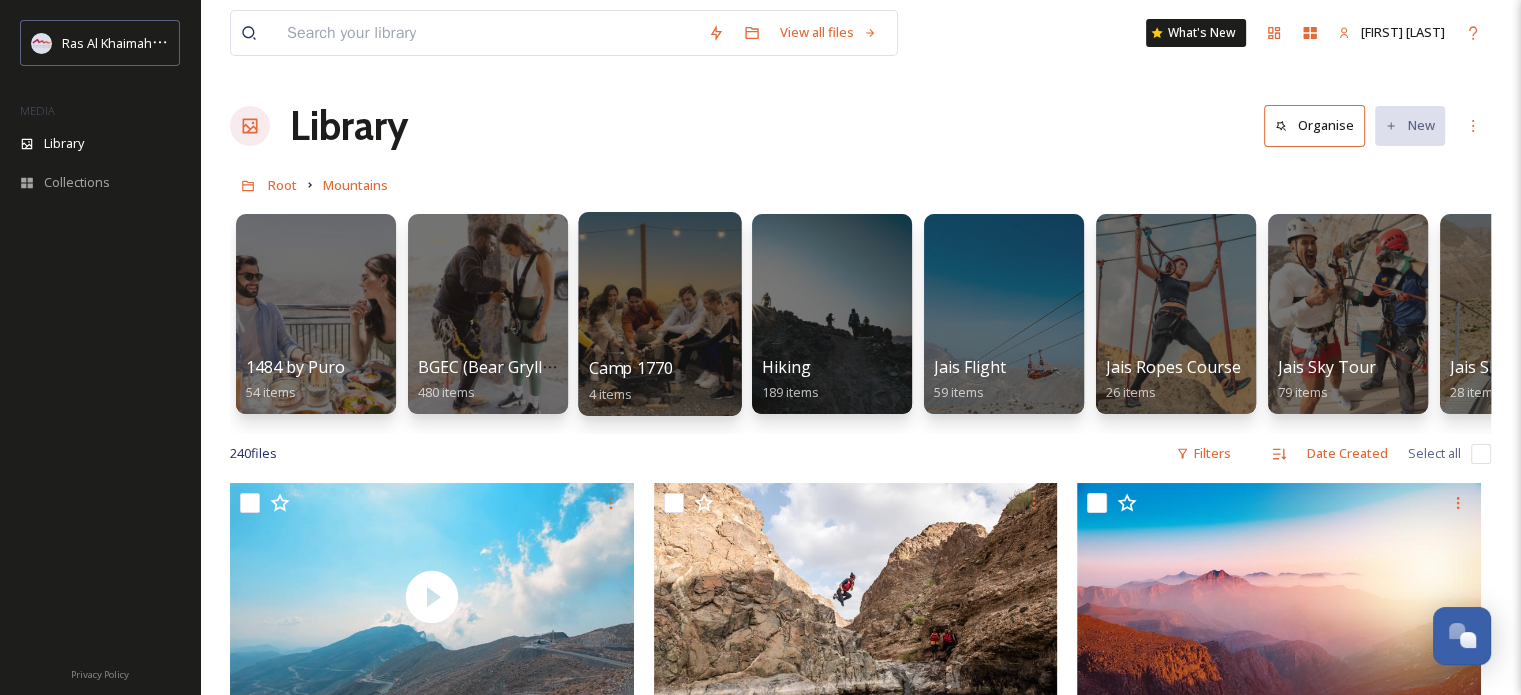 click at bounding box center (659, 314) 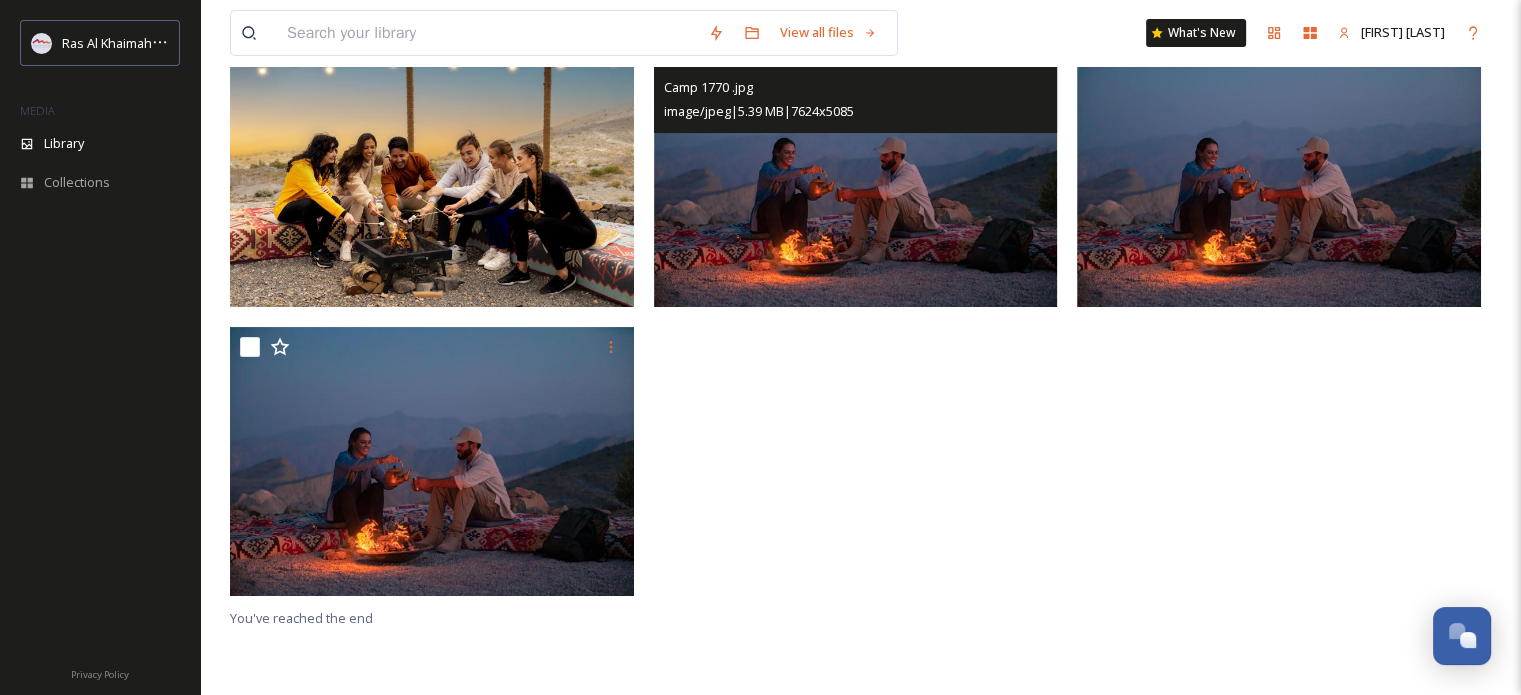 scroll, scrollTop: 272, scrollLeft: 0, axis: vertical 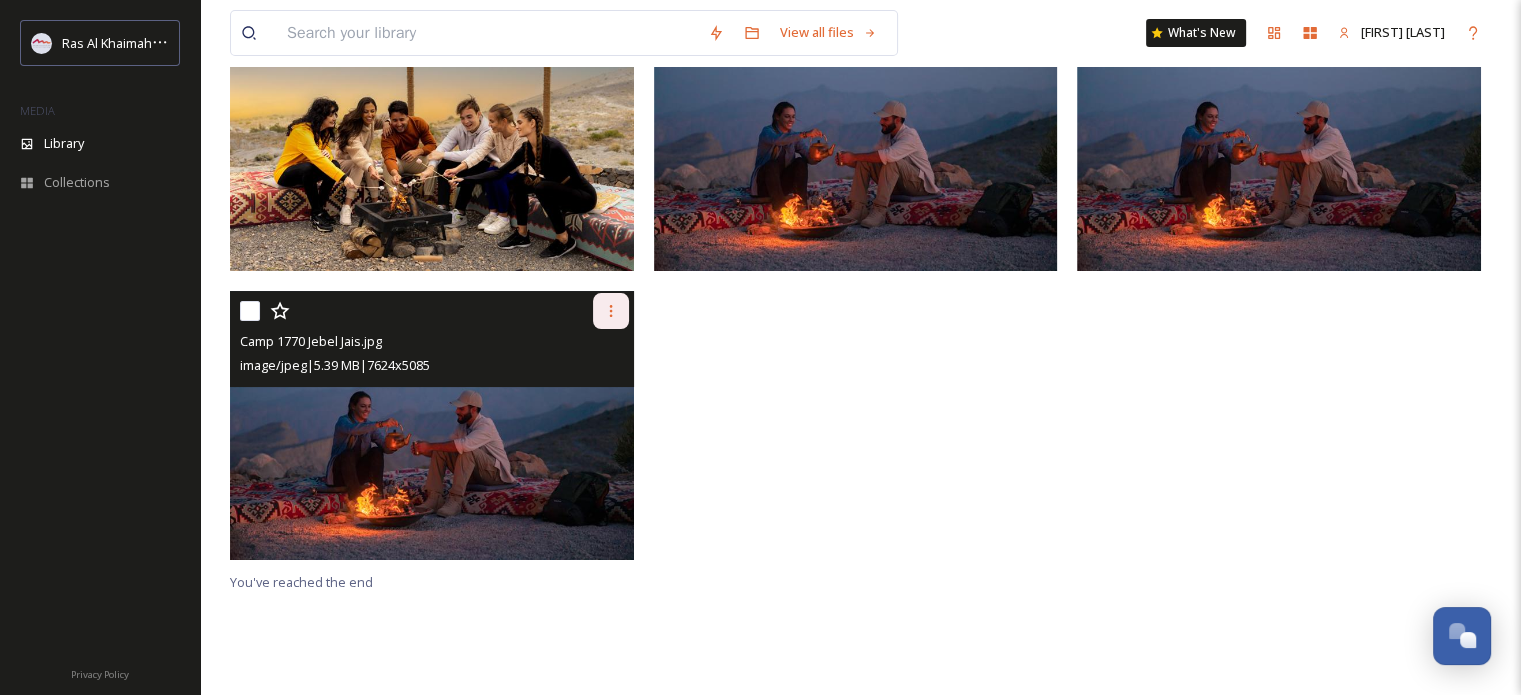 click 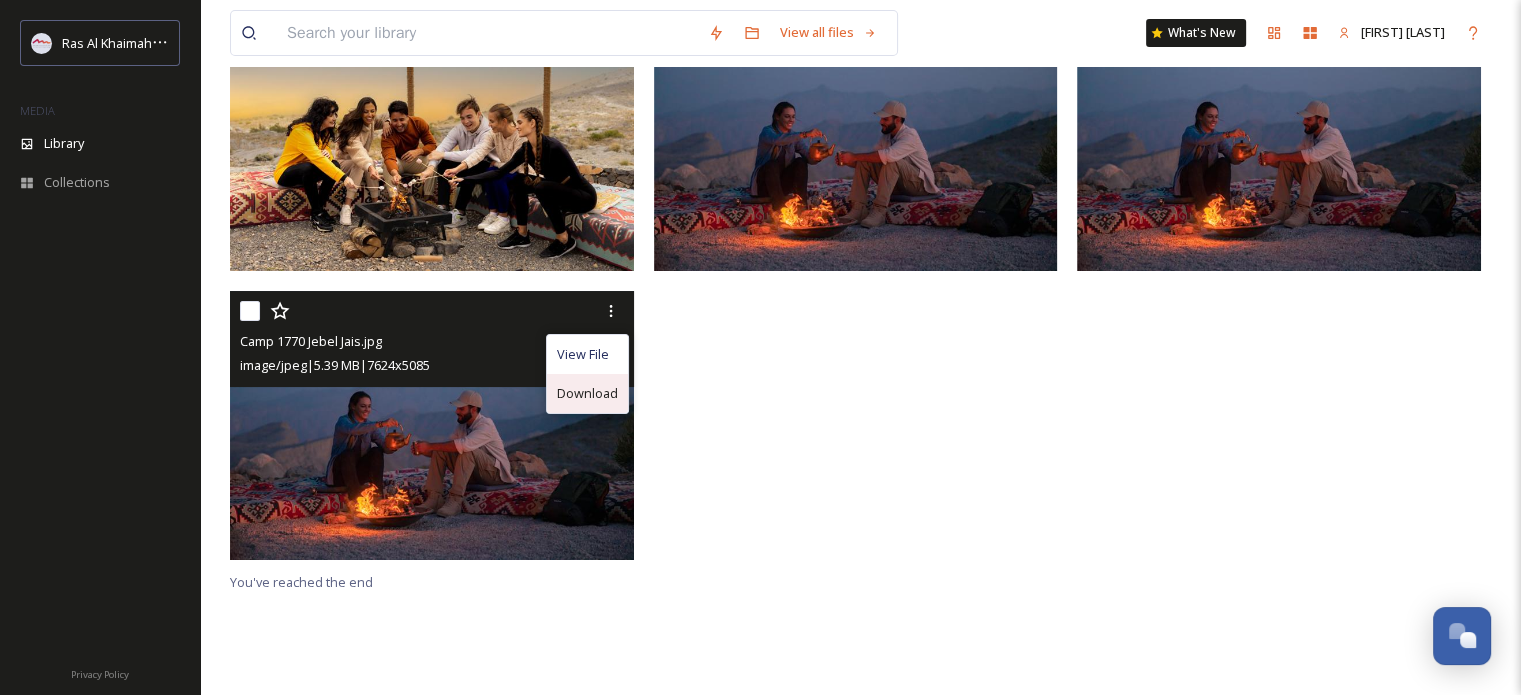 click on "Download" at bounding box center (587, 393) 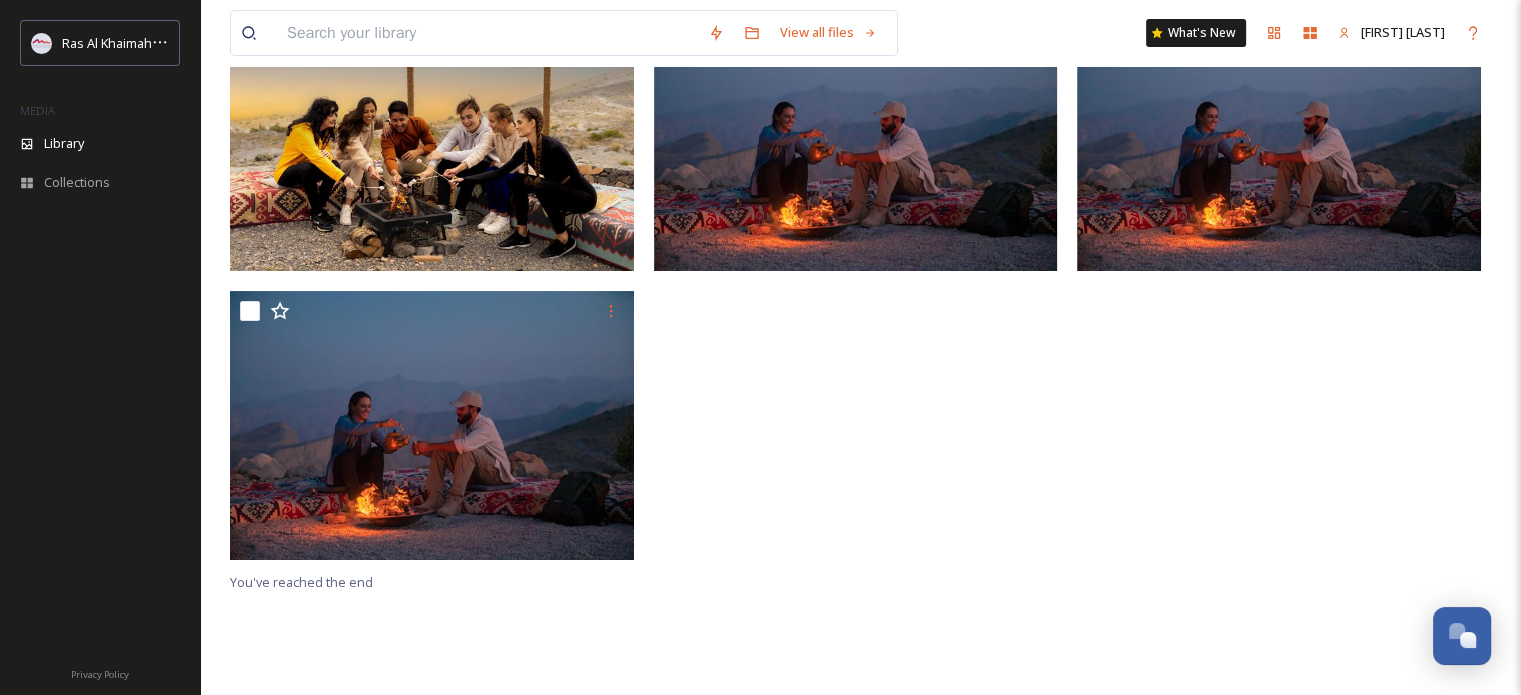 scroll, scrollTop: 0, scrollLeft: 0, axis: both 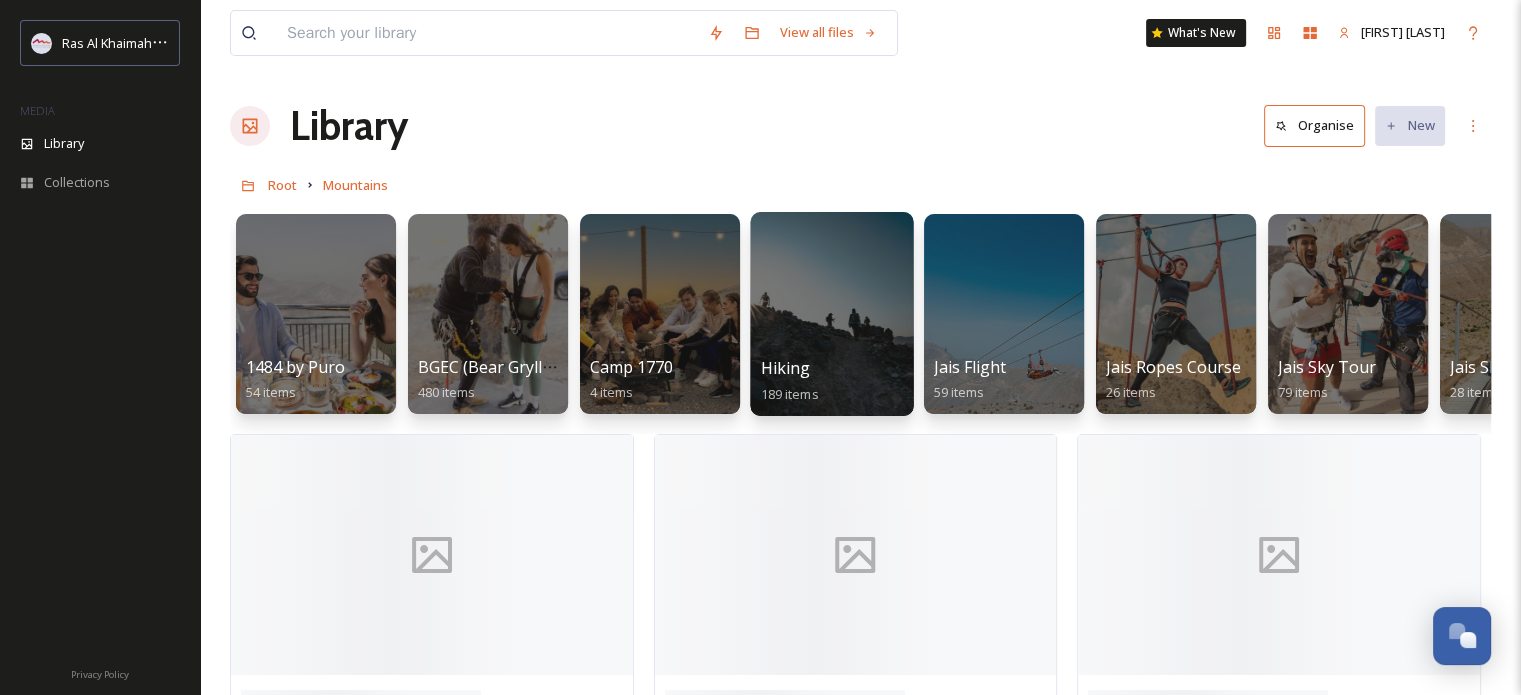 click at bounding box center [831, 314] 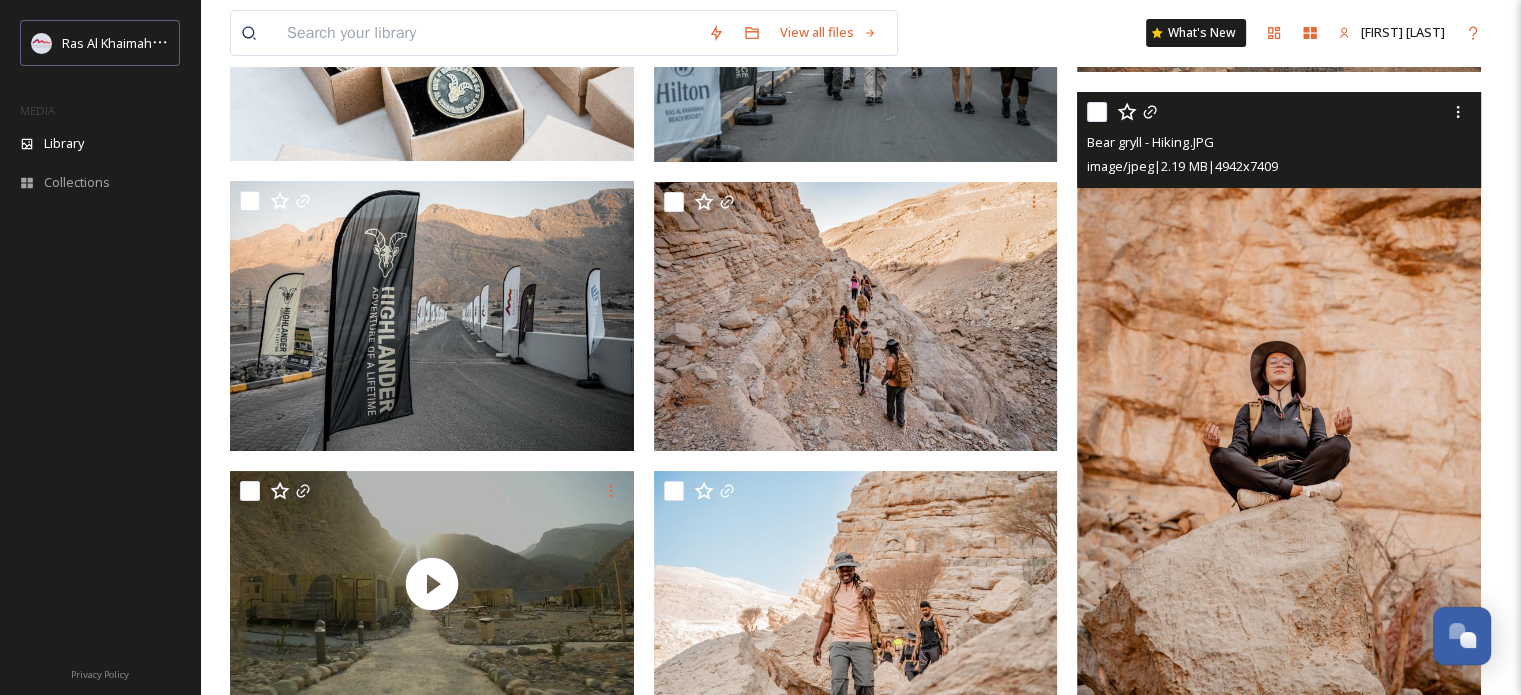 scroll, scrollTop: 8300, scrollLeft: 0, axis: vertical 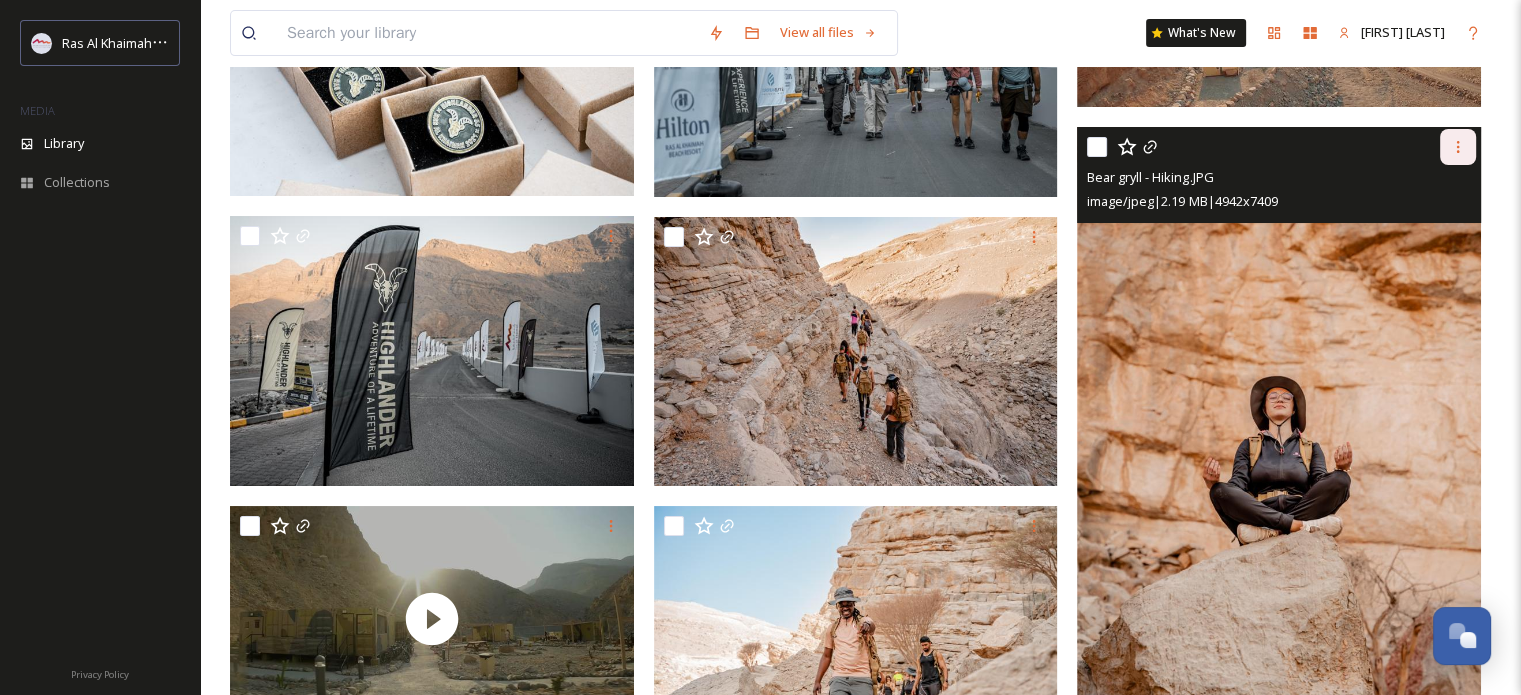 click 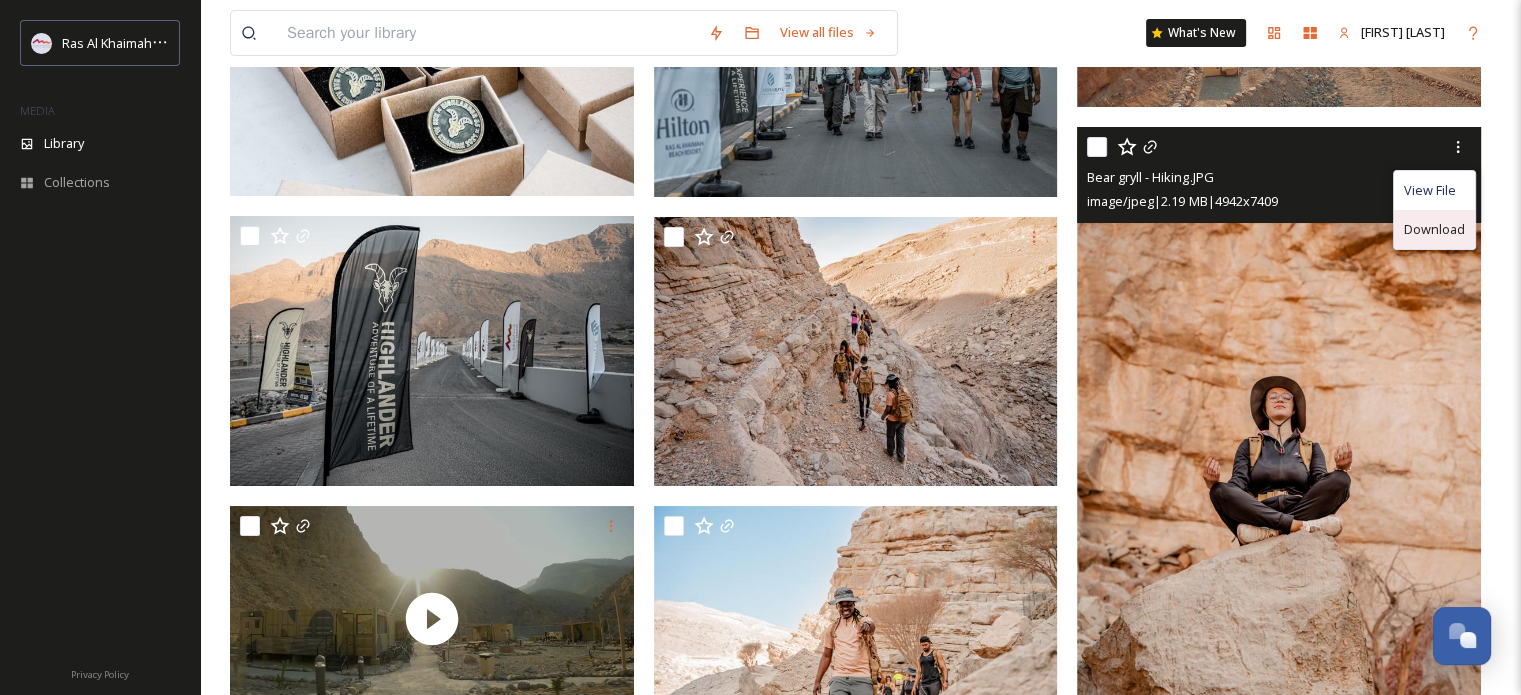 click on "Download" at bounding box center (1434, 229) 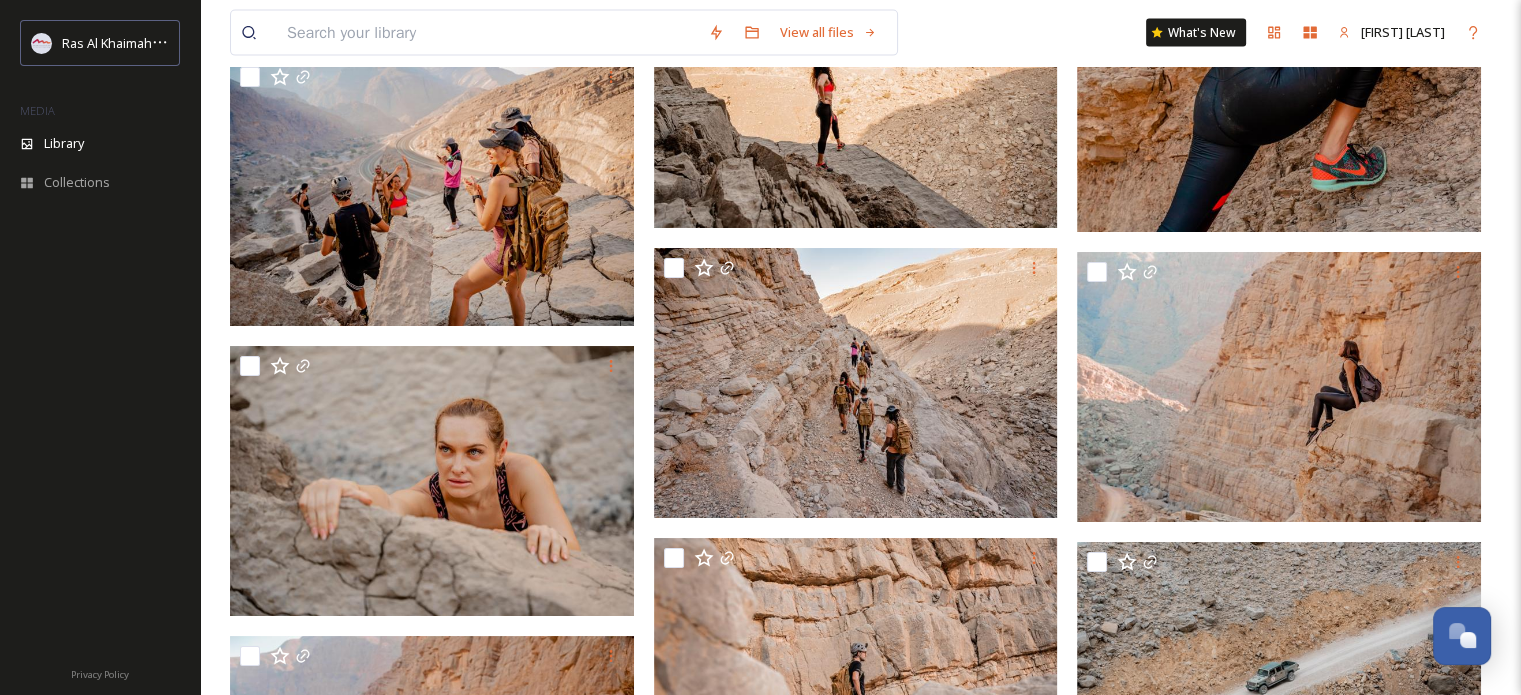 scroll, scrollTop: 12100, scrollLeft: 0, axis: vertical 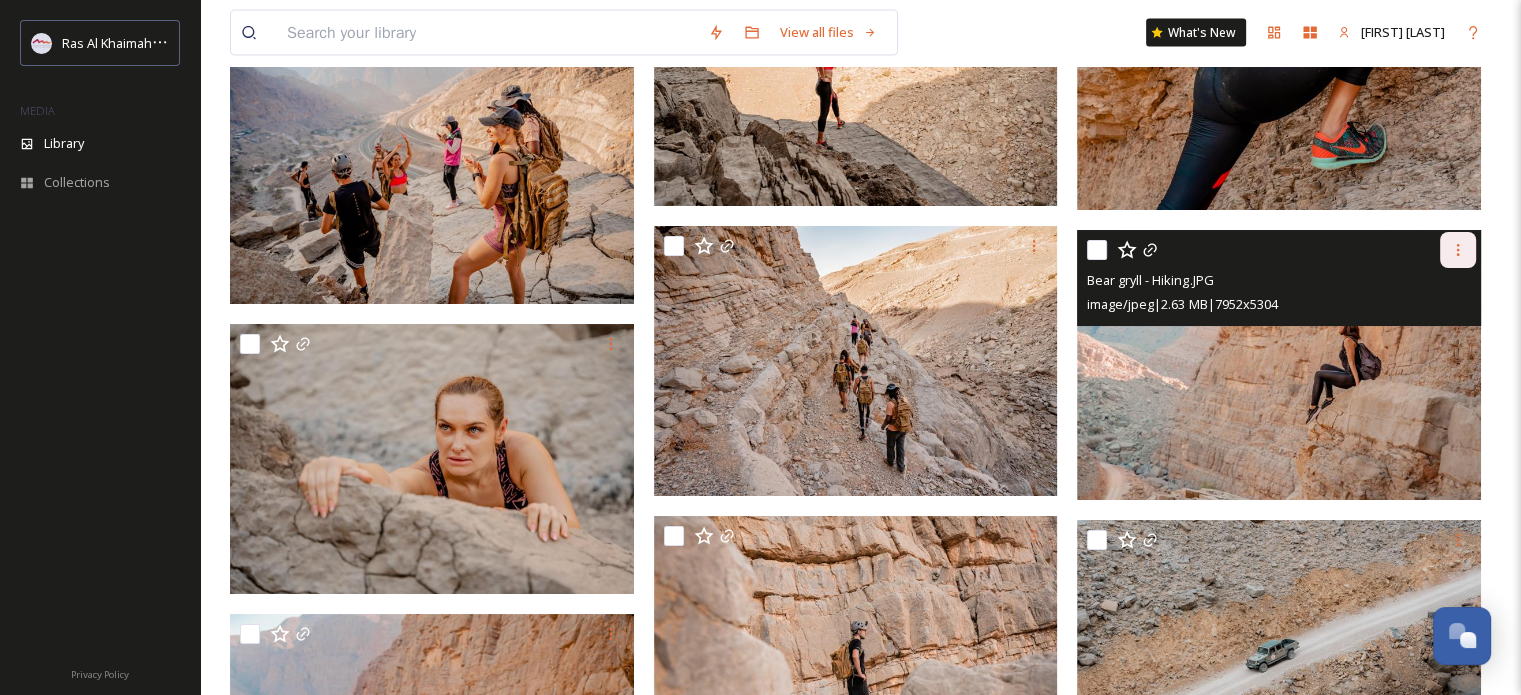 click 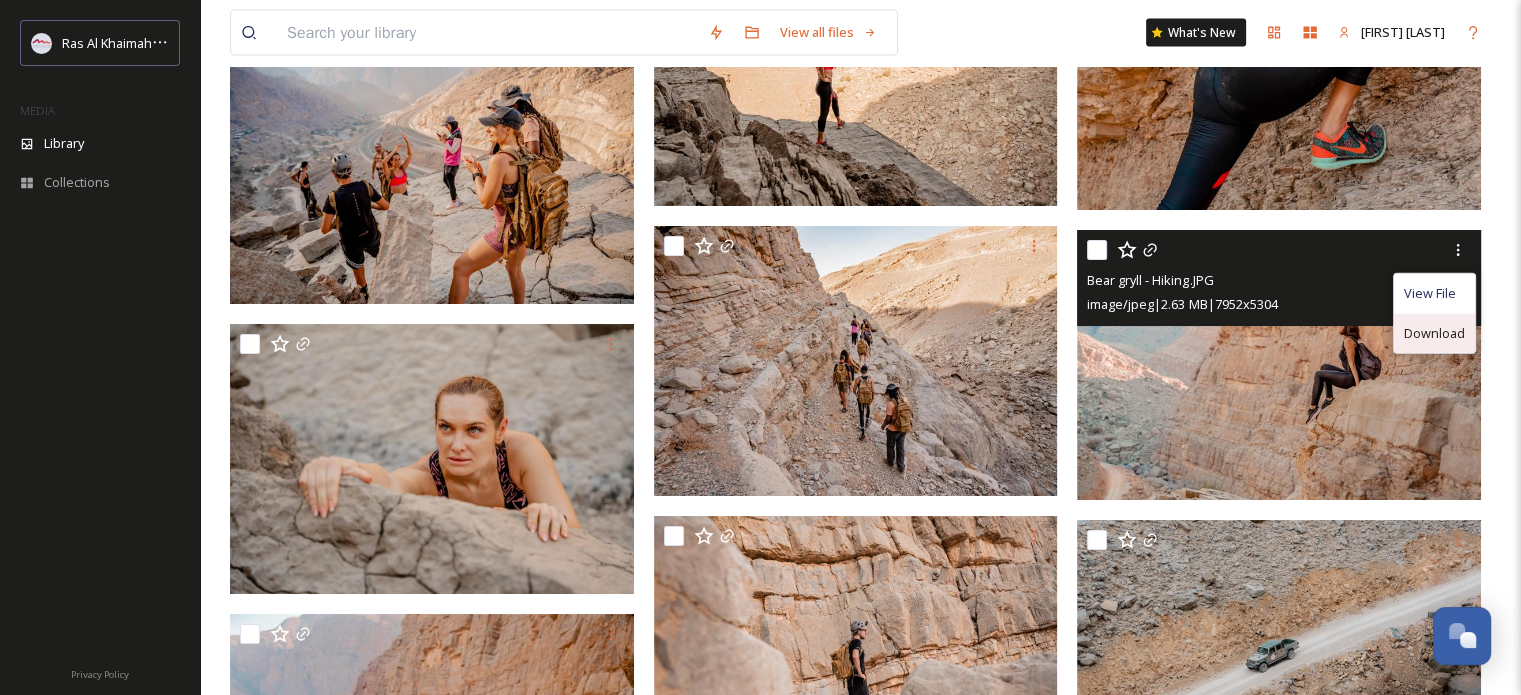 click on "Download" at bounding box center (1434, 333) 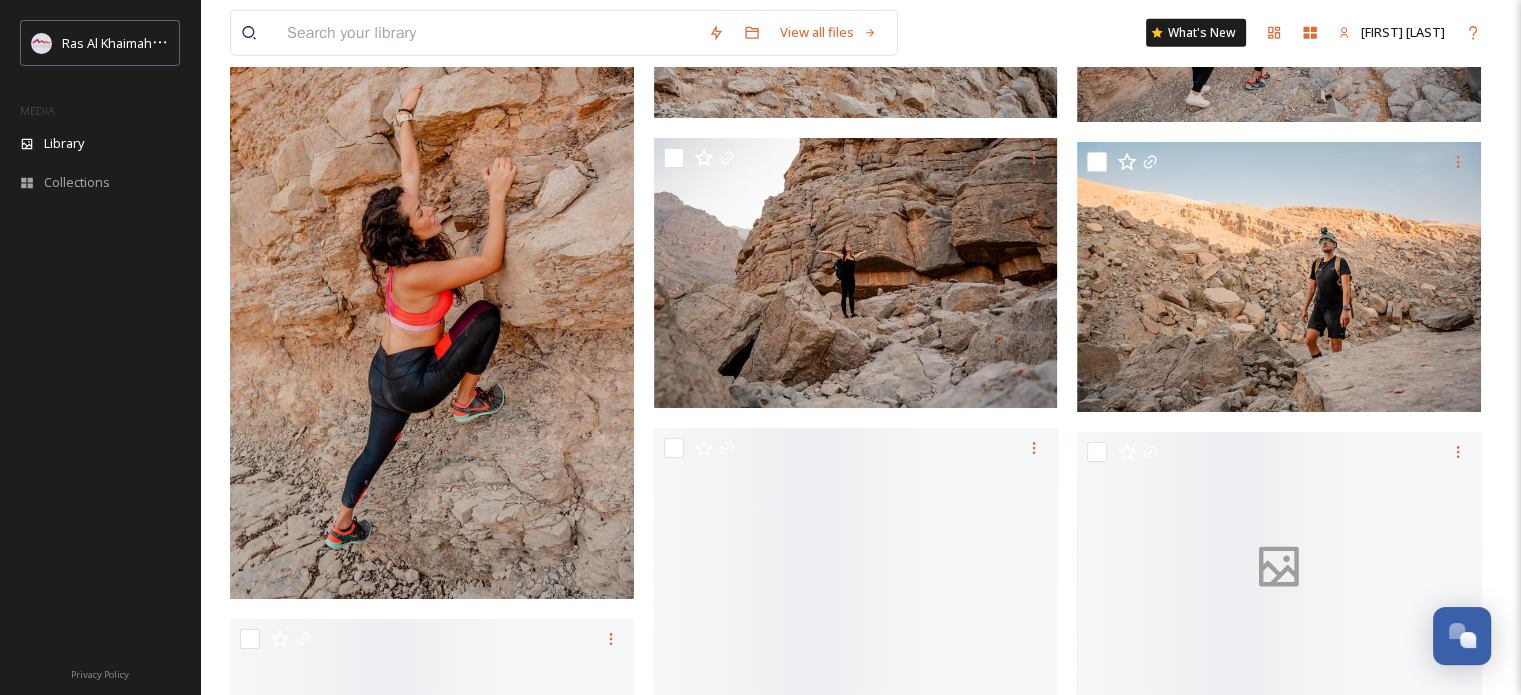 scroll, scrollTop: 13400, scrollLeft: 0, axis: vertical 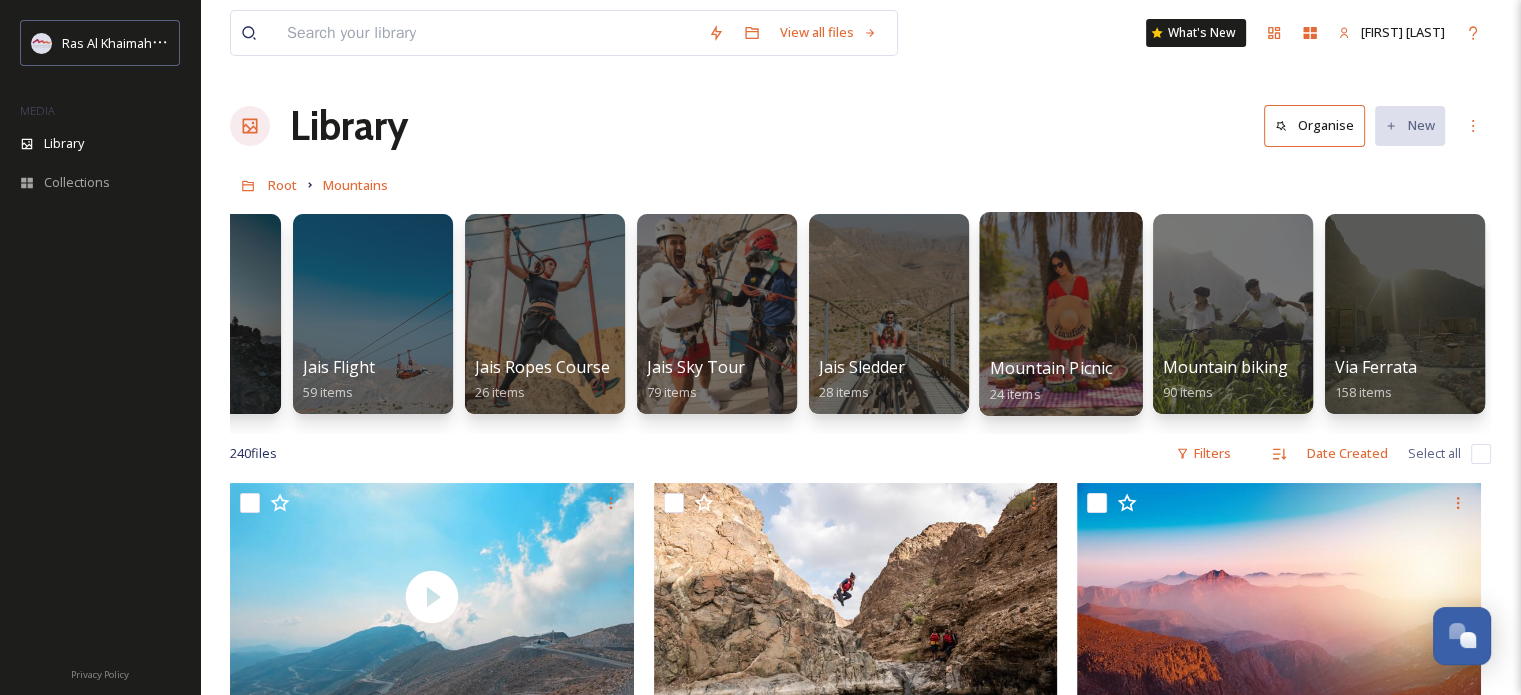 click at bounding box center (1060, 314) 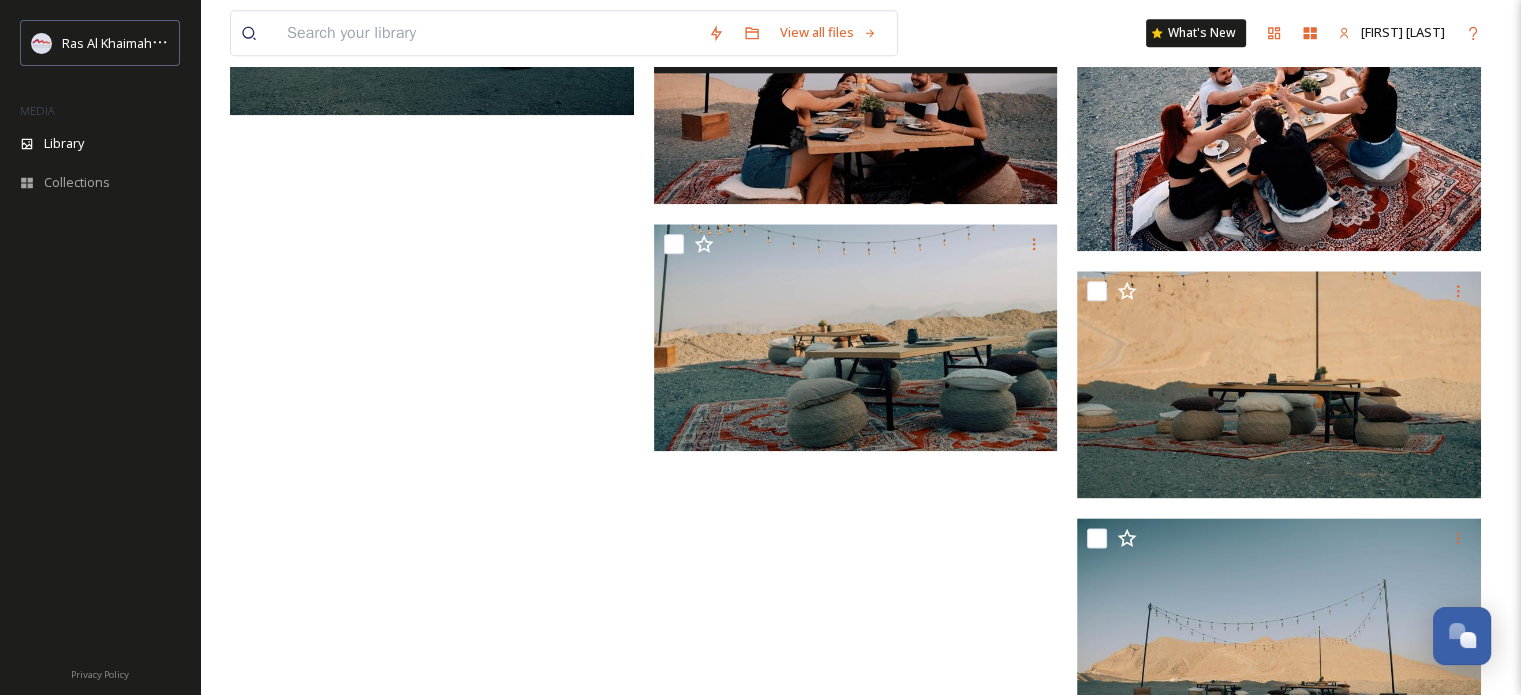 scroll, scrollTop: 2453, scrollLeft: 0, axis: vertical 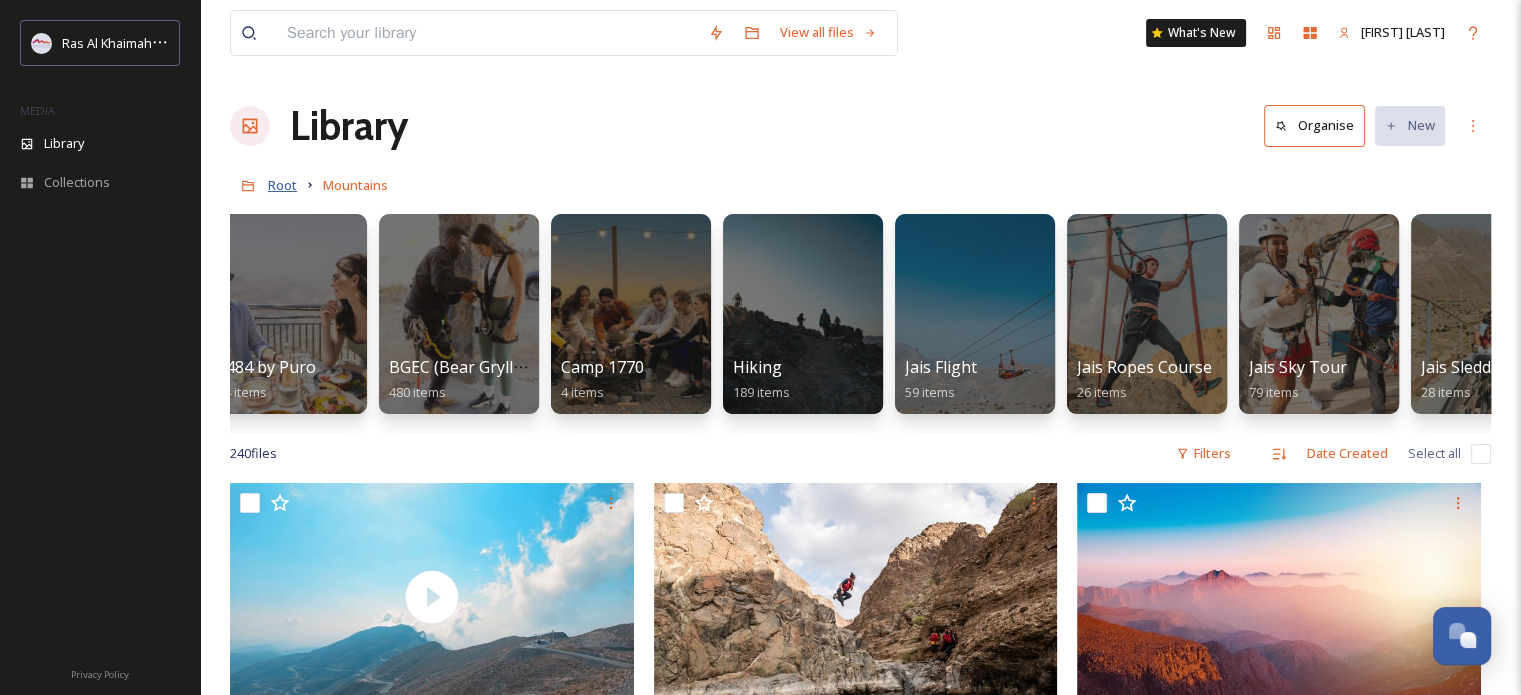 click on "Root" at bounding box center (282, 185) 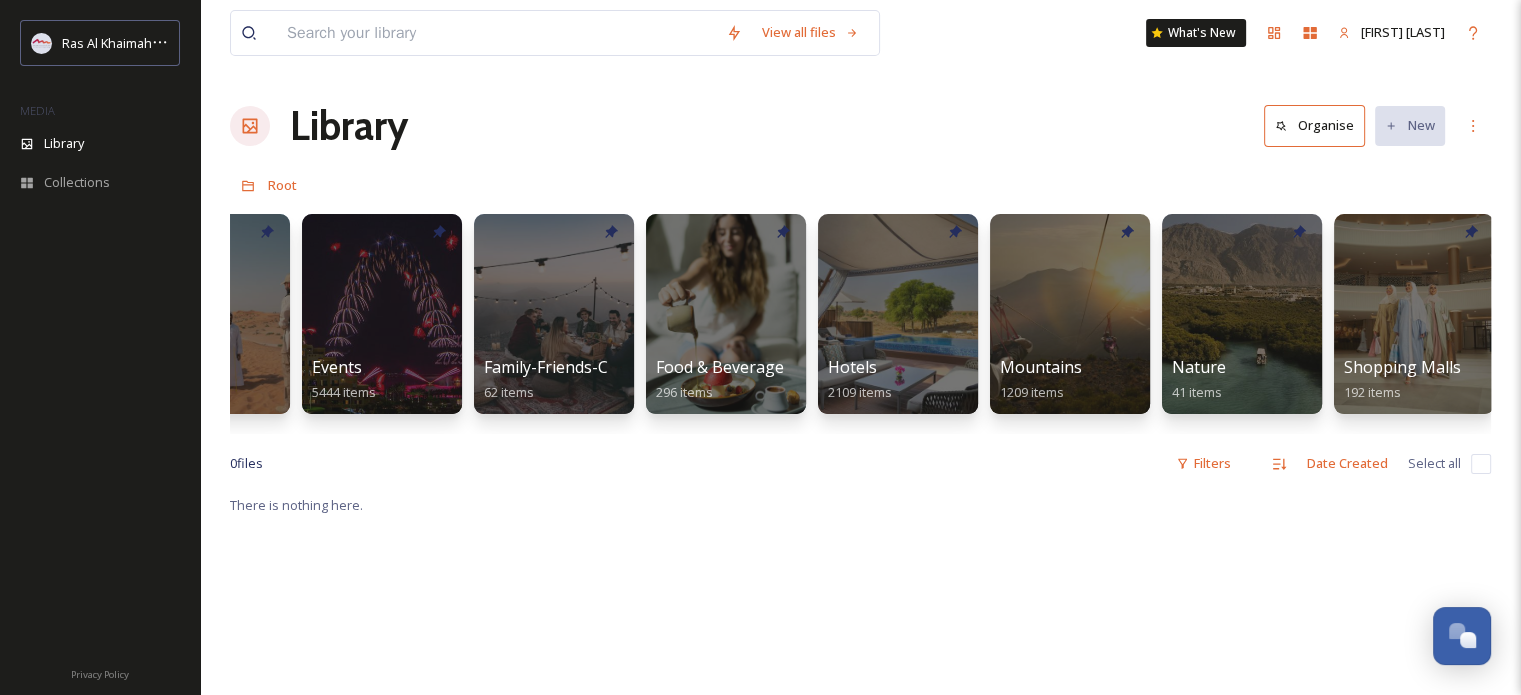scroll, scrollTop: 0, scrollLeft: 634, axis: horizontal 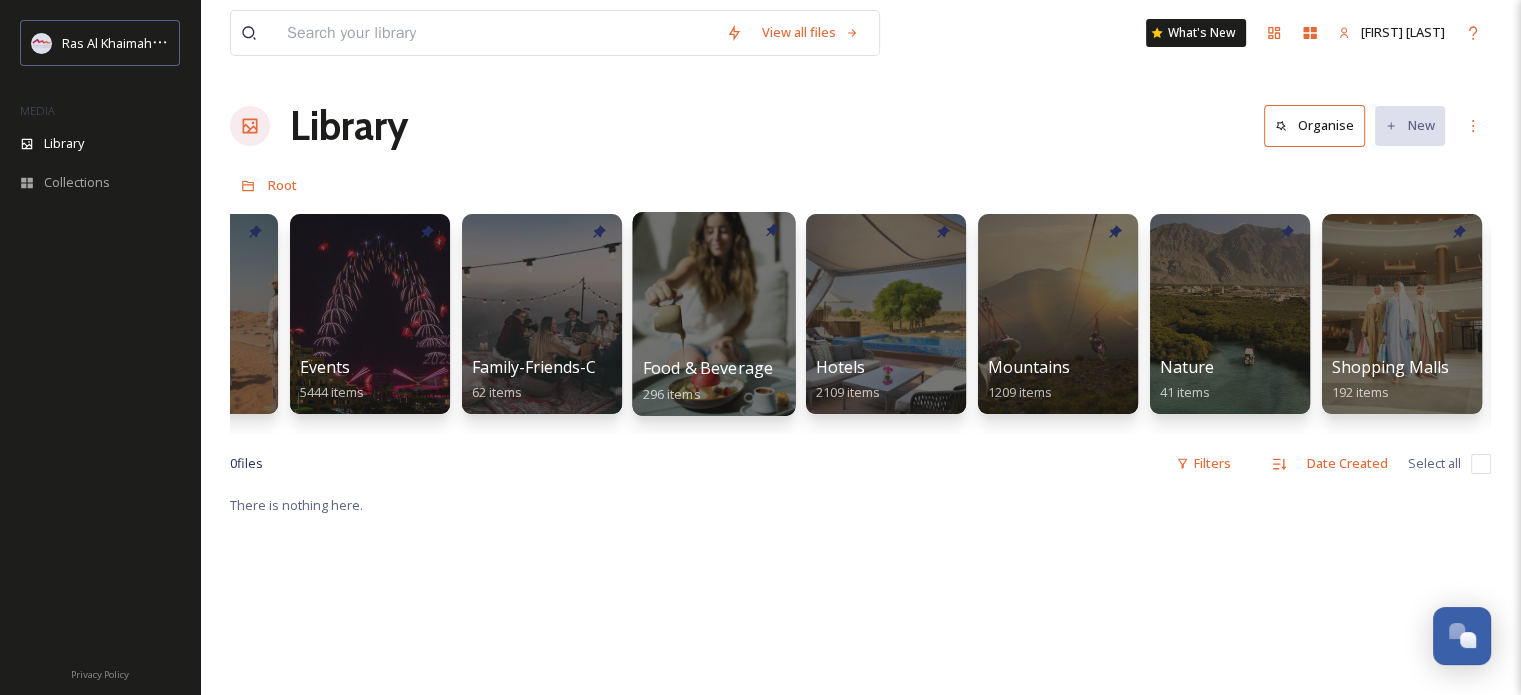 click at bounding box center (713, 314) 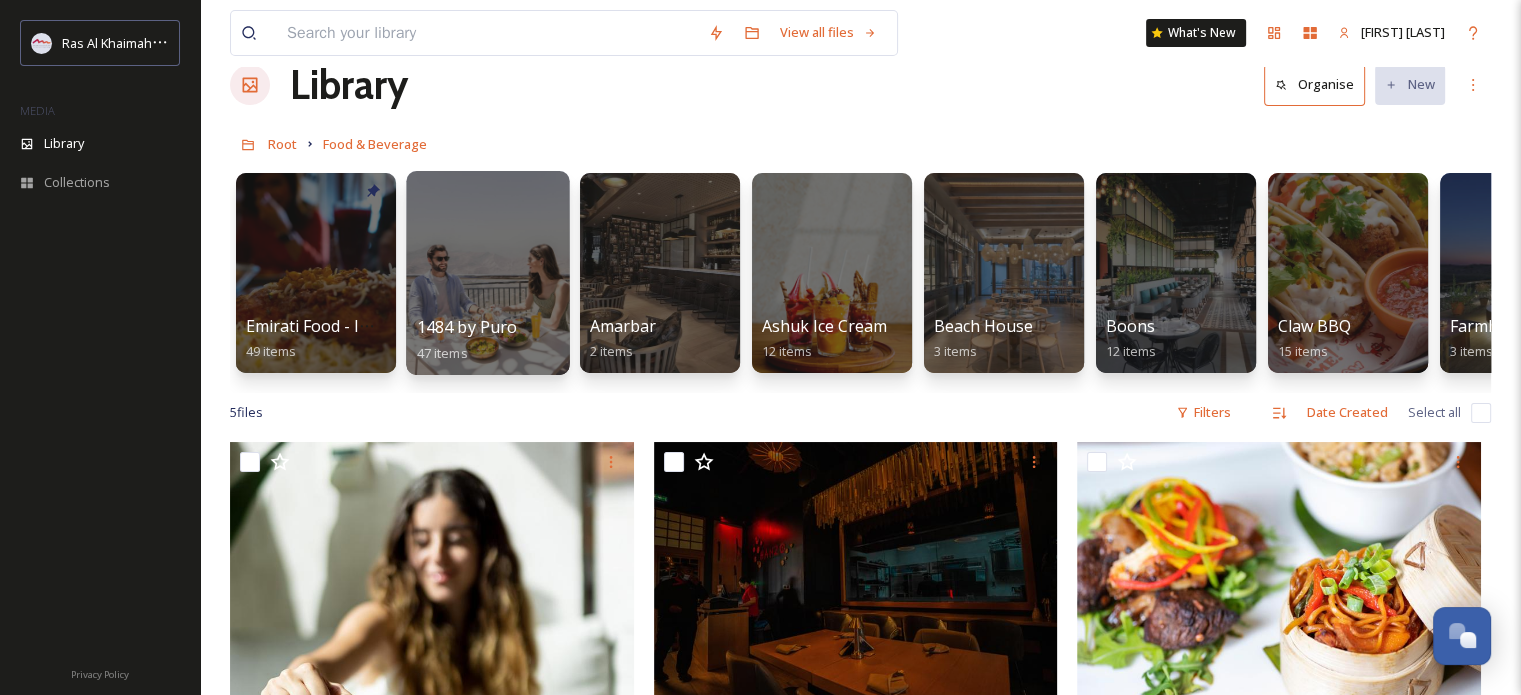 scroll, scrollTop: 0, scrollLeft: 0, axis: both 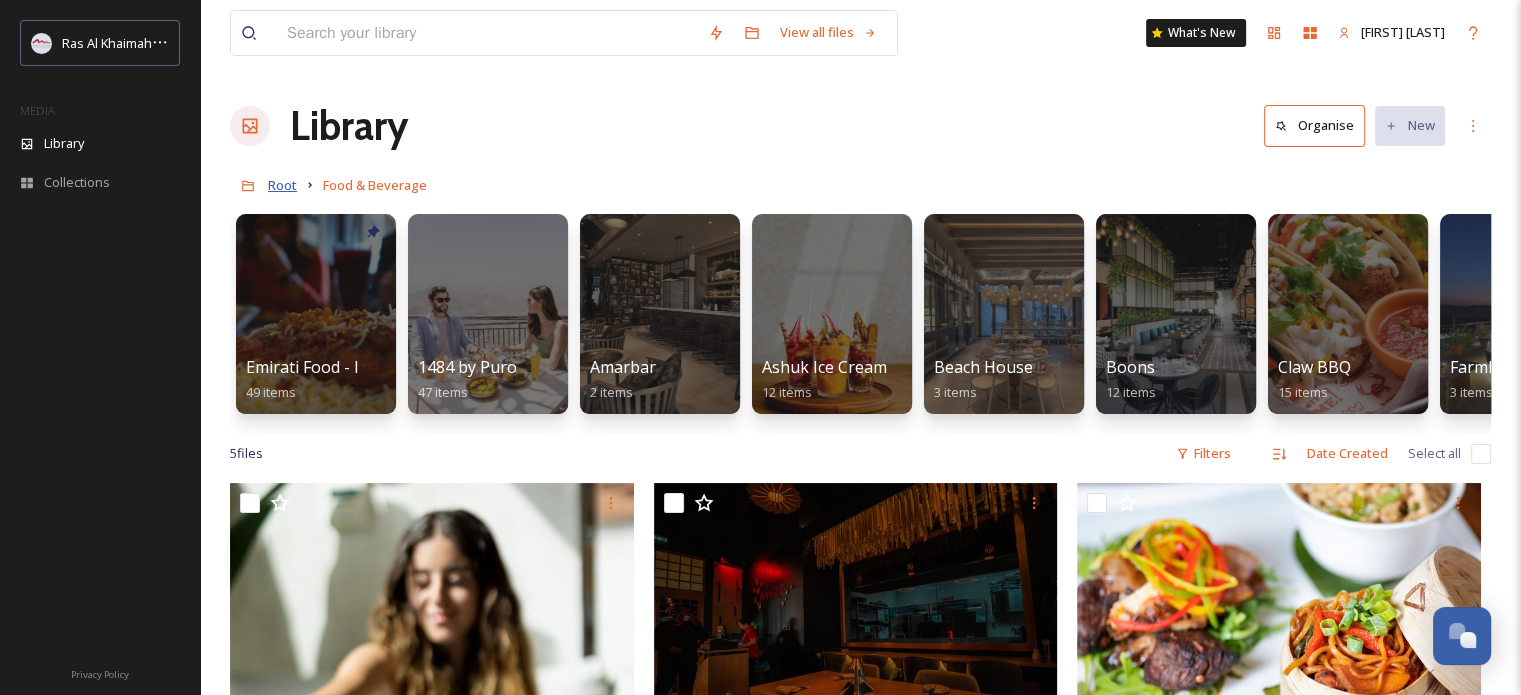 click on "Root" at bounding box center [282, 185] 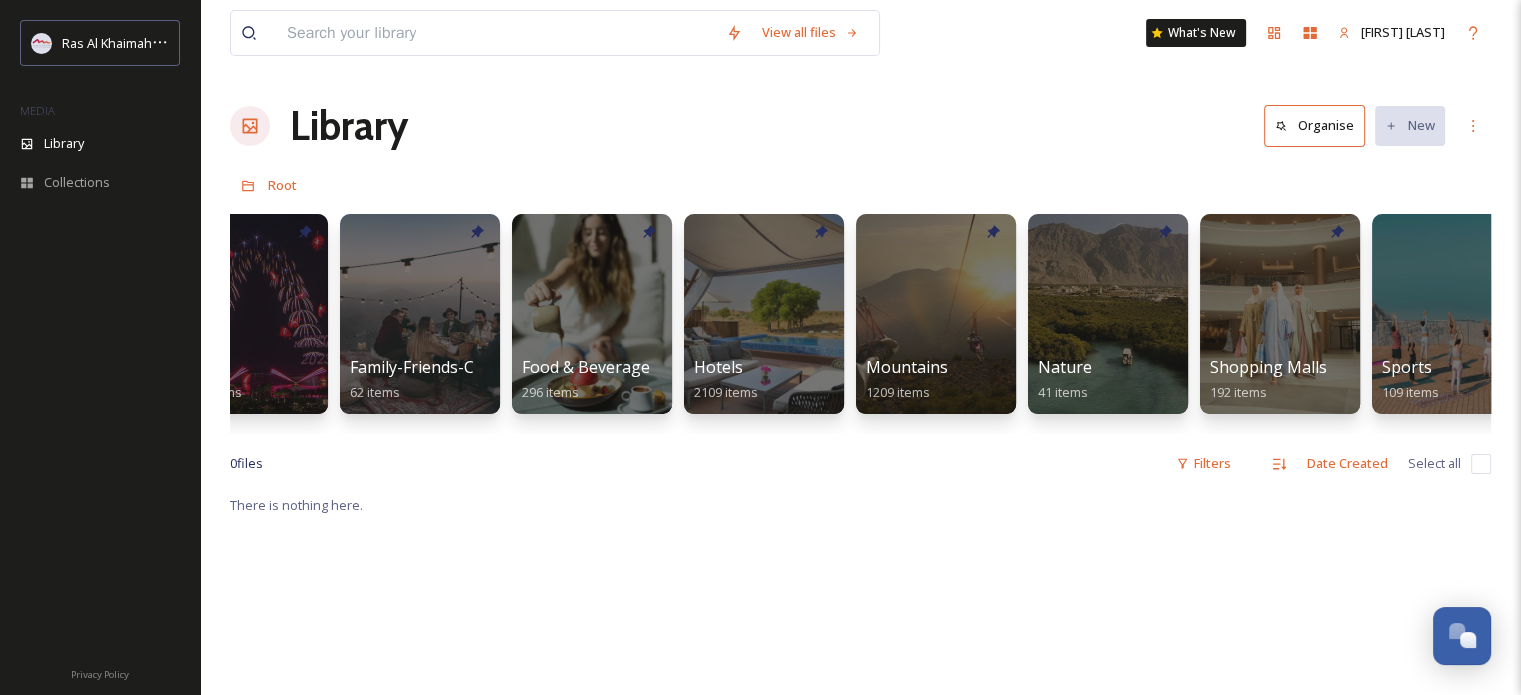 scroll, scrollTop: 0, scrollLeft: 760, axis: horizontal 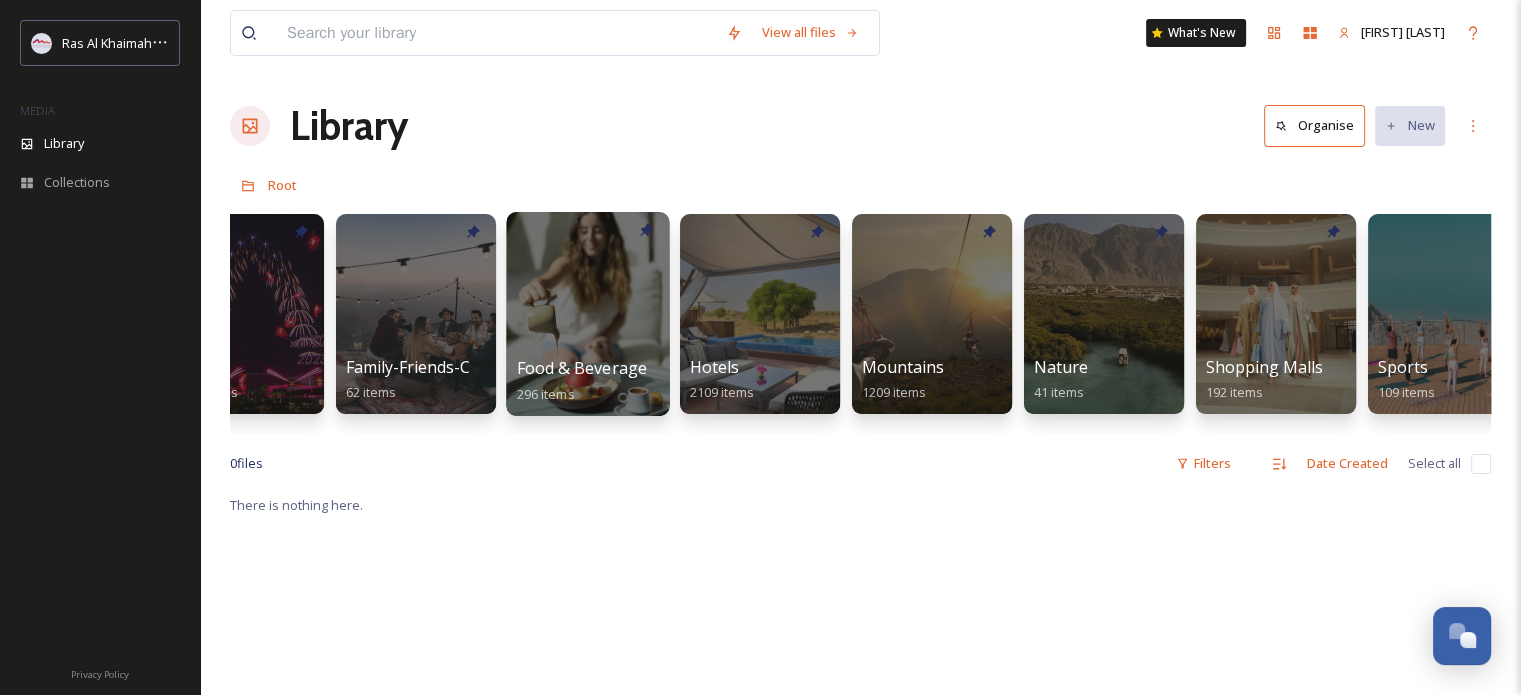 click at bounding box center [587, 314] 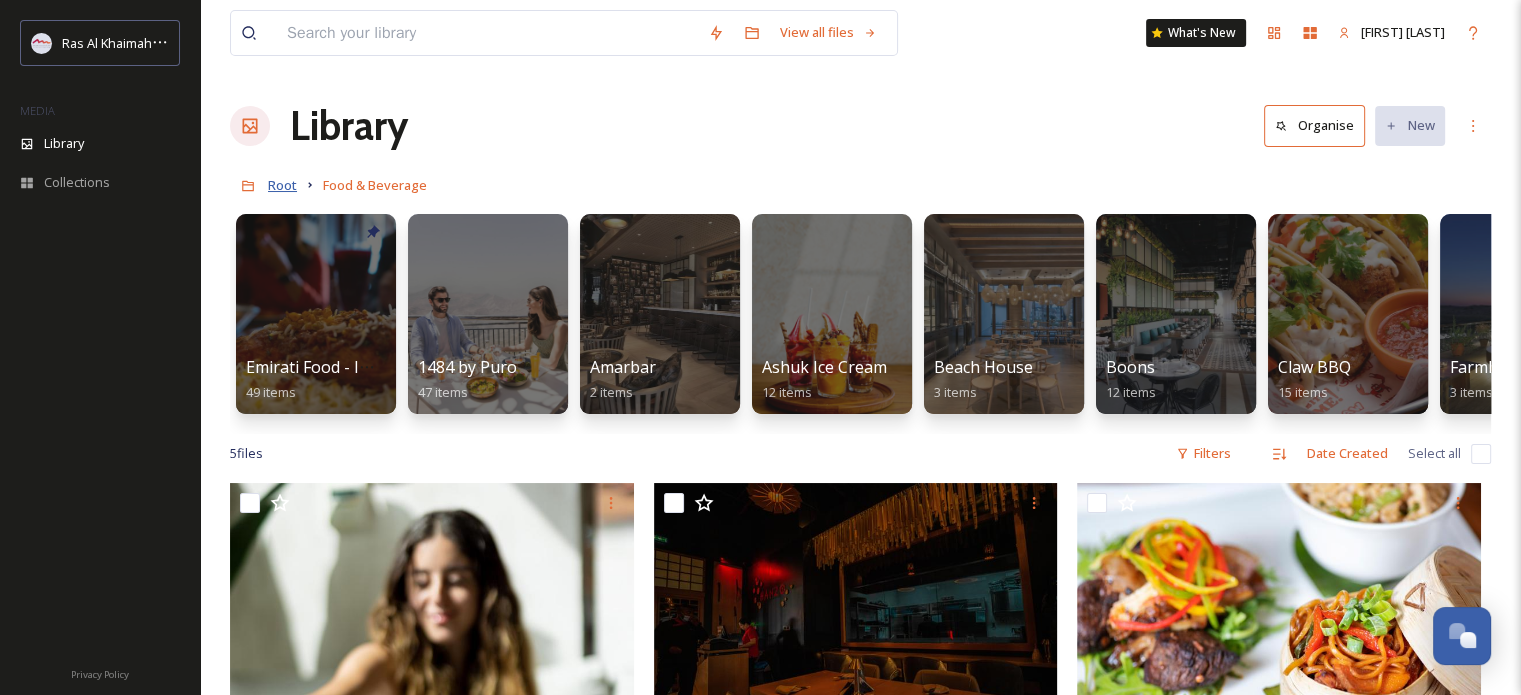 click on "Root" at bounding box center (282, 185) 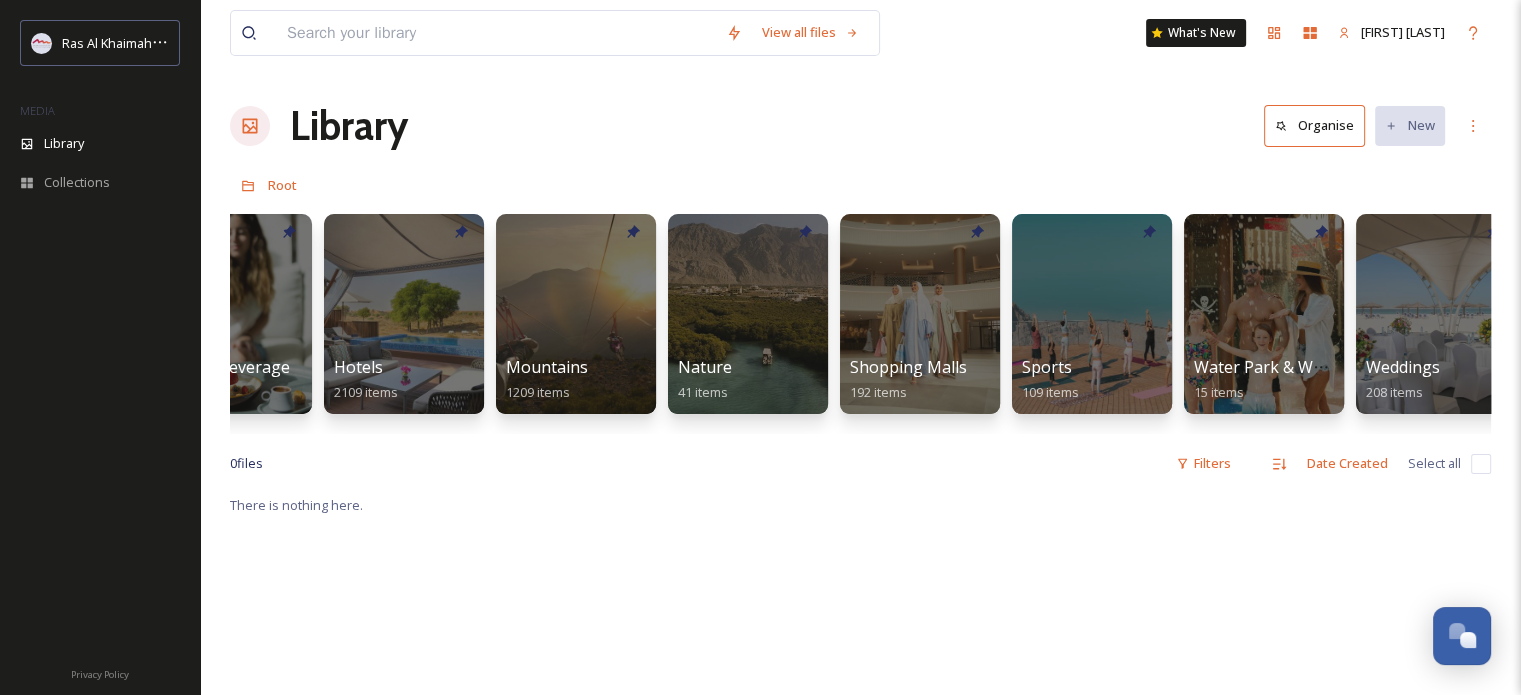 scroll, scrollTop: 0, scrollLeft: 1145, axis: horizontal 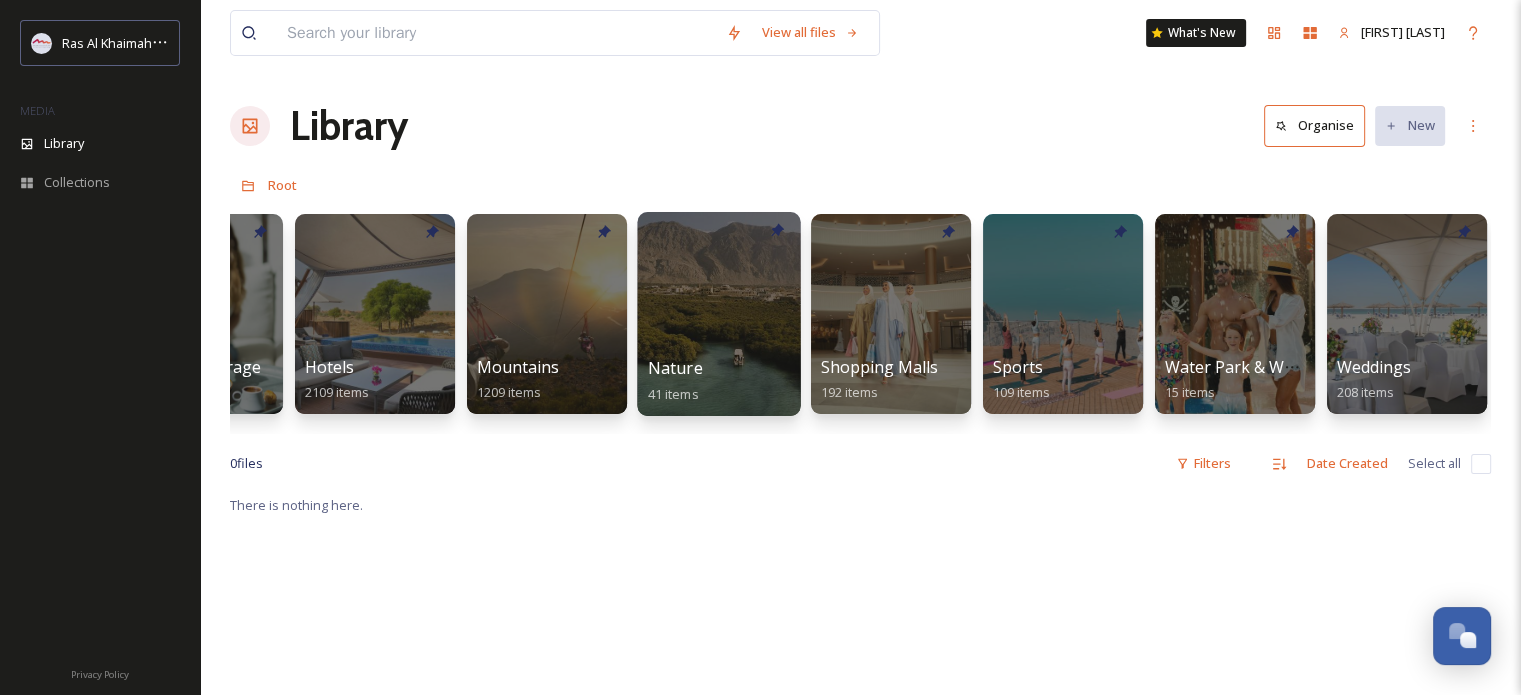 click at bounding box center (718, 314) 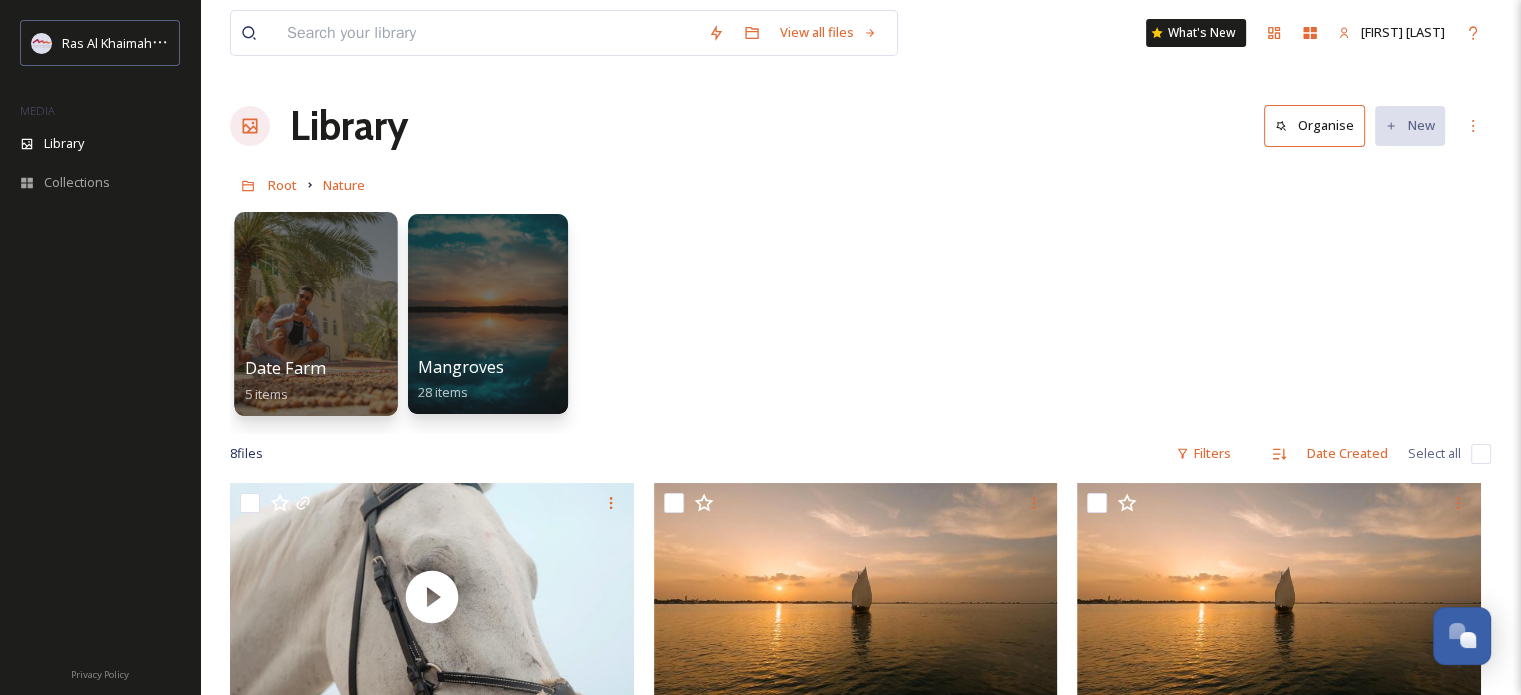 click at bounding box center (315, 314) 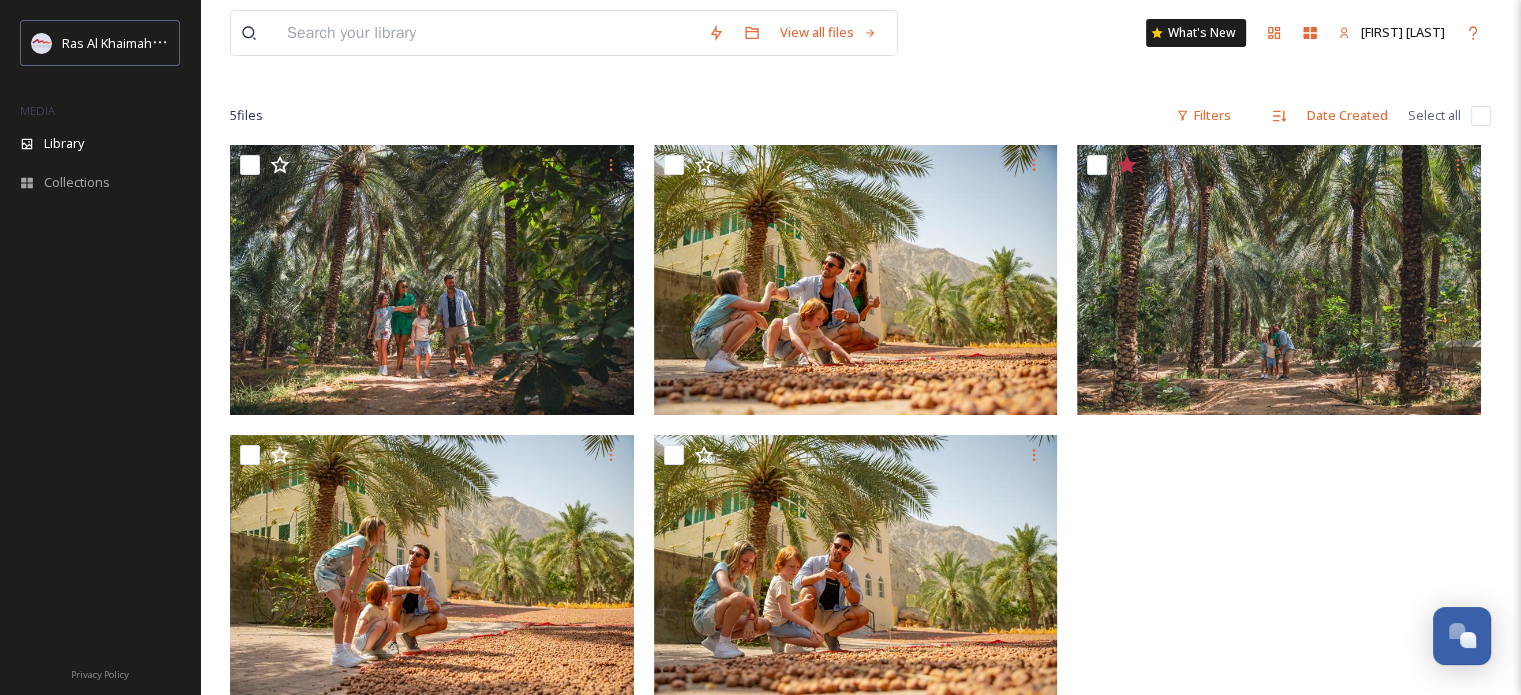 scroll, scrollTop: 72, scrollLeft: 0, axis: vertical 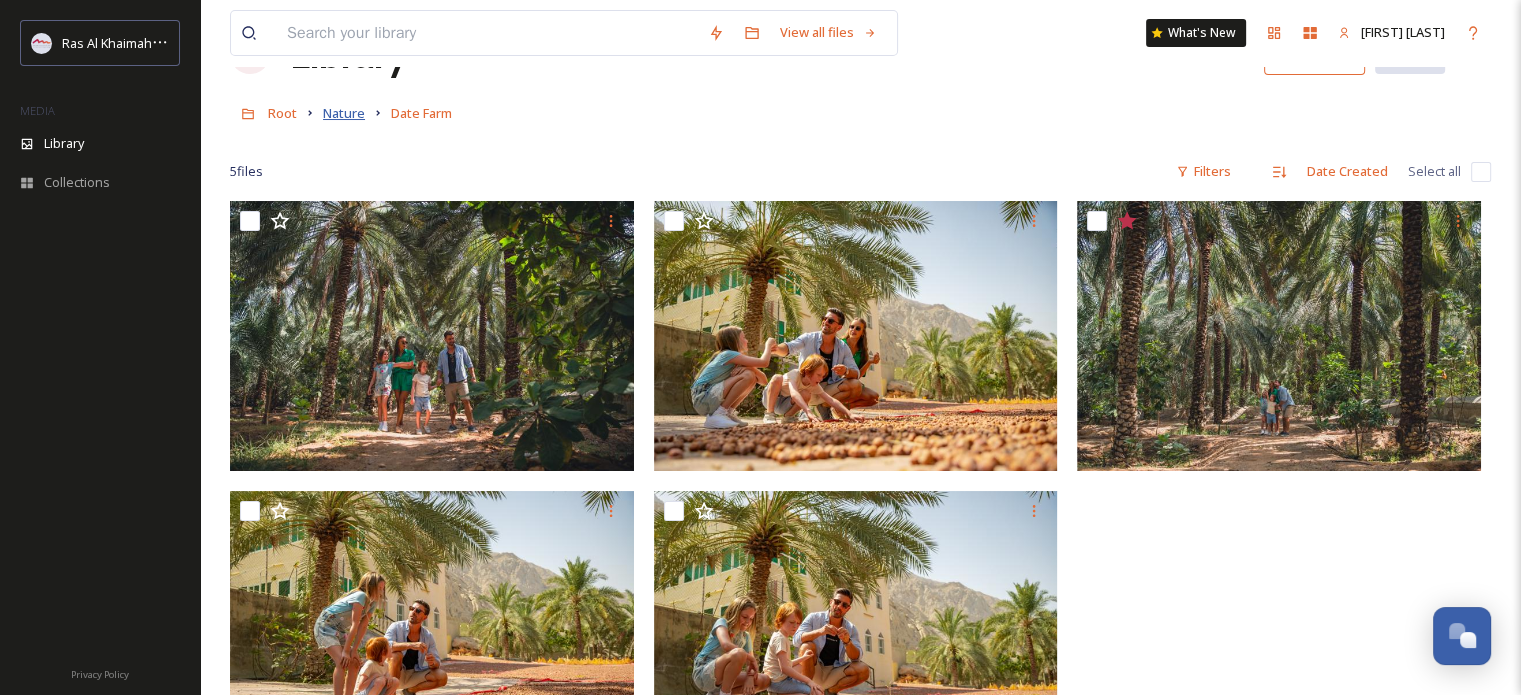 click on "Nature" at bounding box center [344, 113] 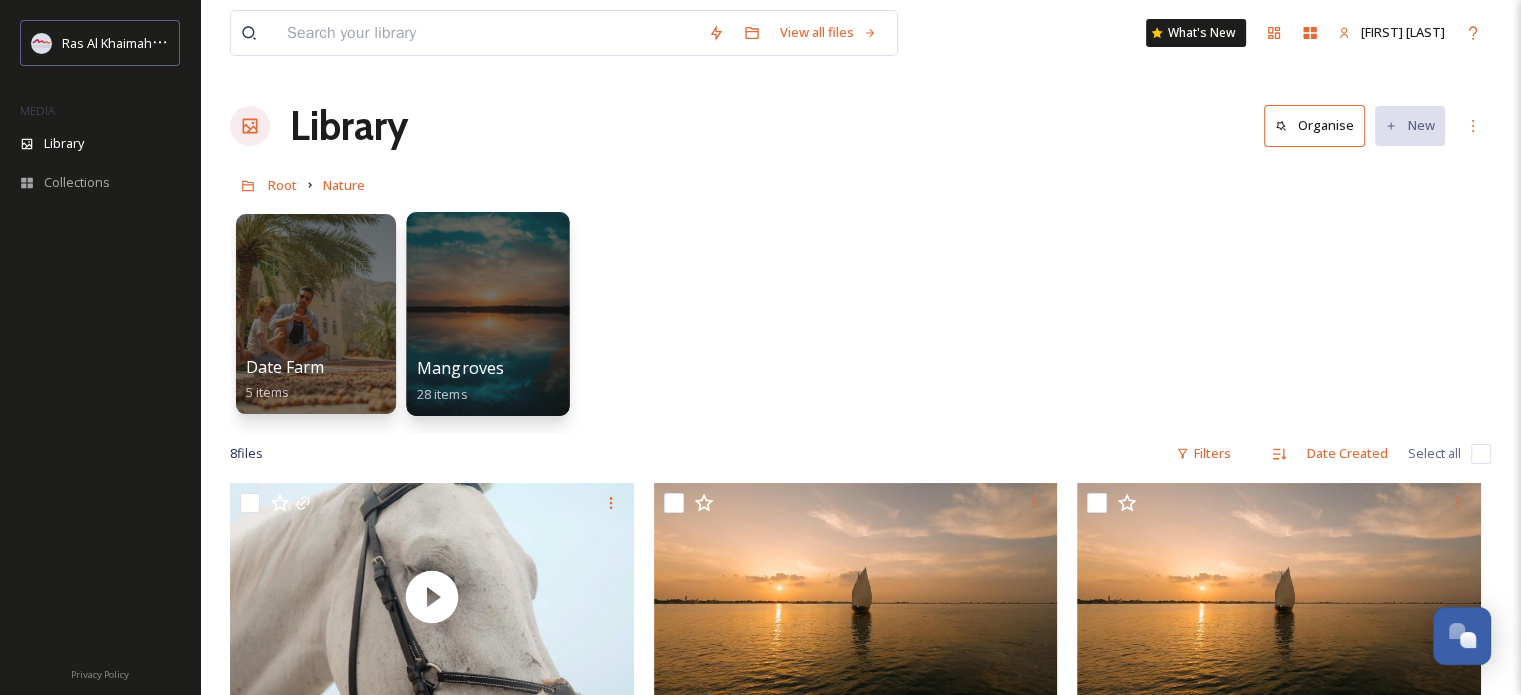 click at bounding box center (487, 314) 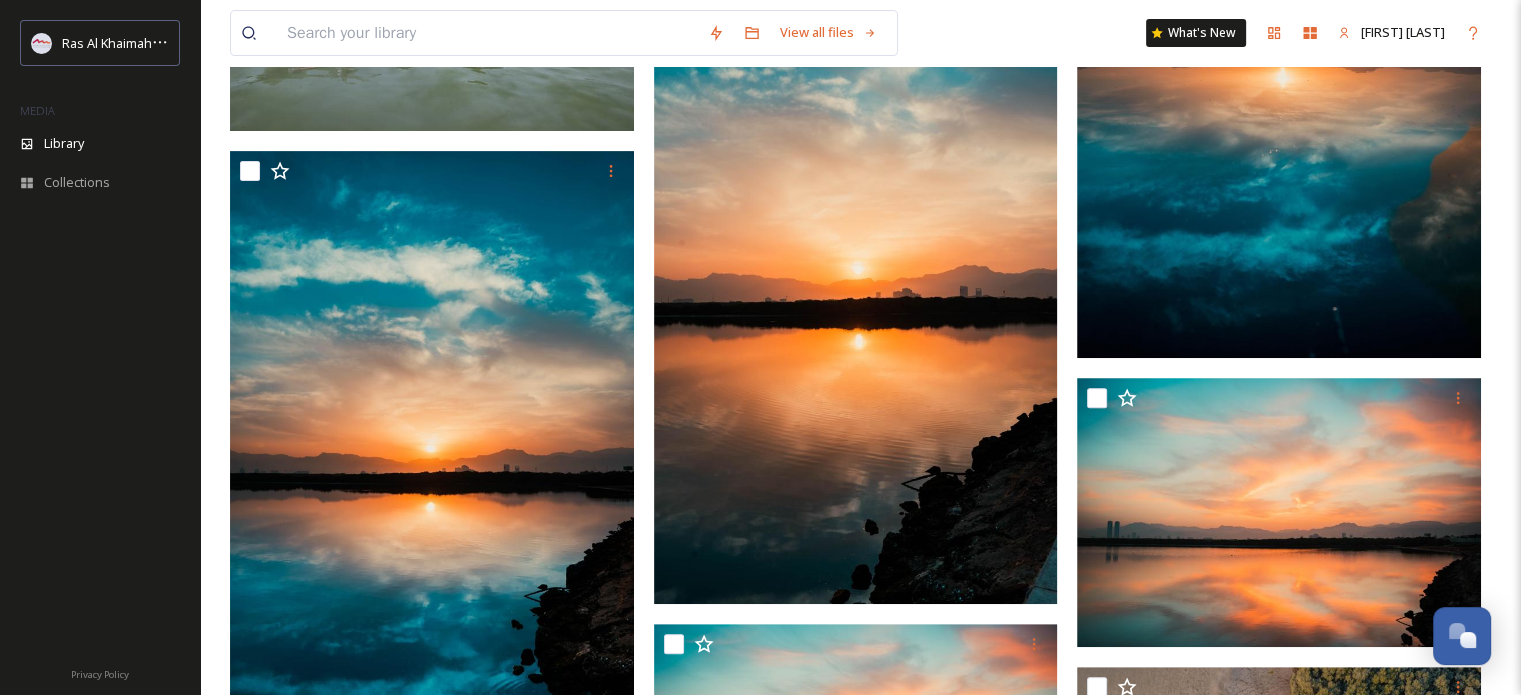 scroll, scrollTop: 0, scrollLeft: 0, axis: both 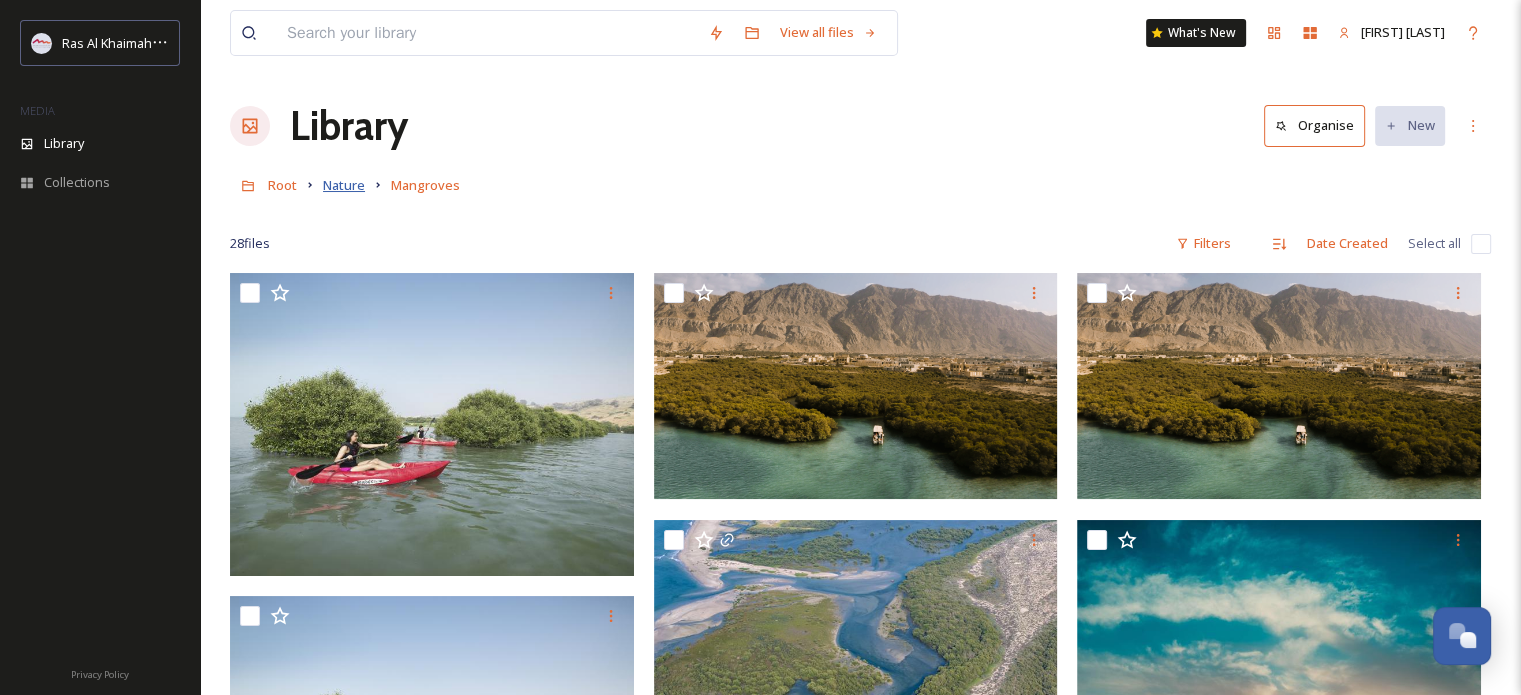 click on "Nature" at bounding box center (344, 185) 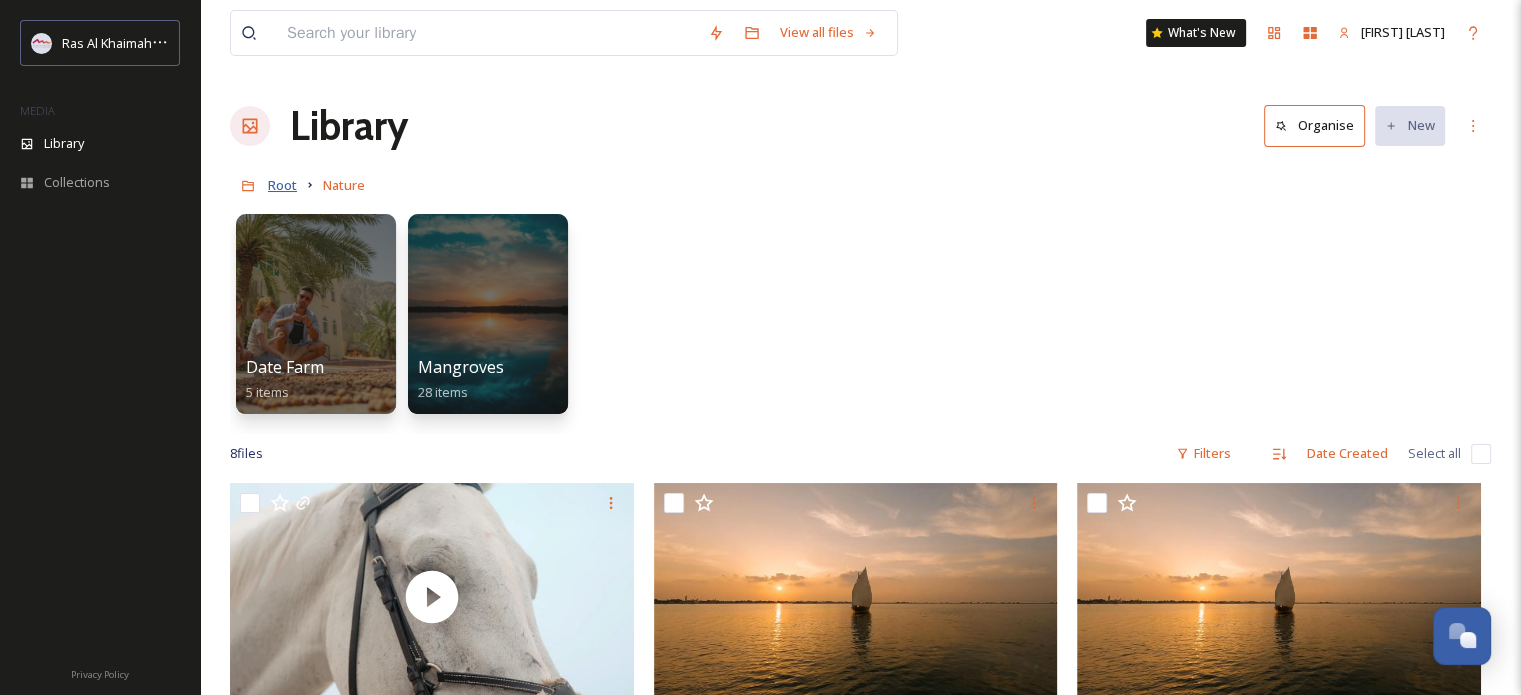click on "Root" at bounding box center (282, 185) 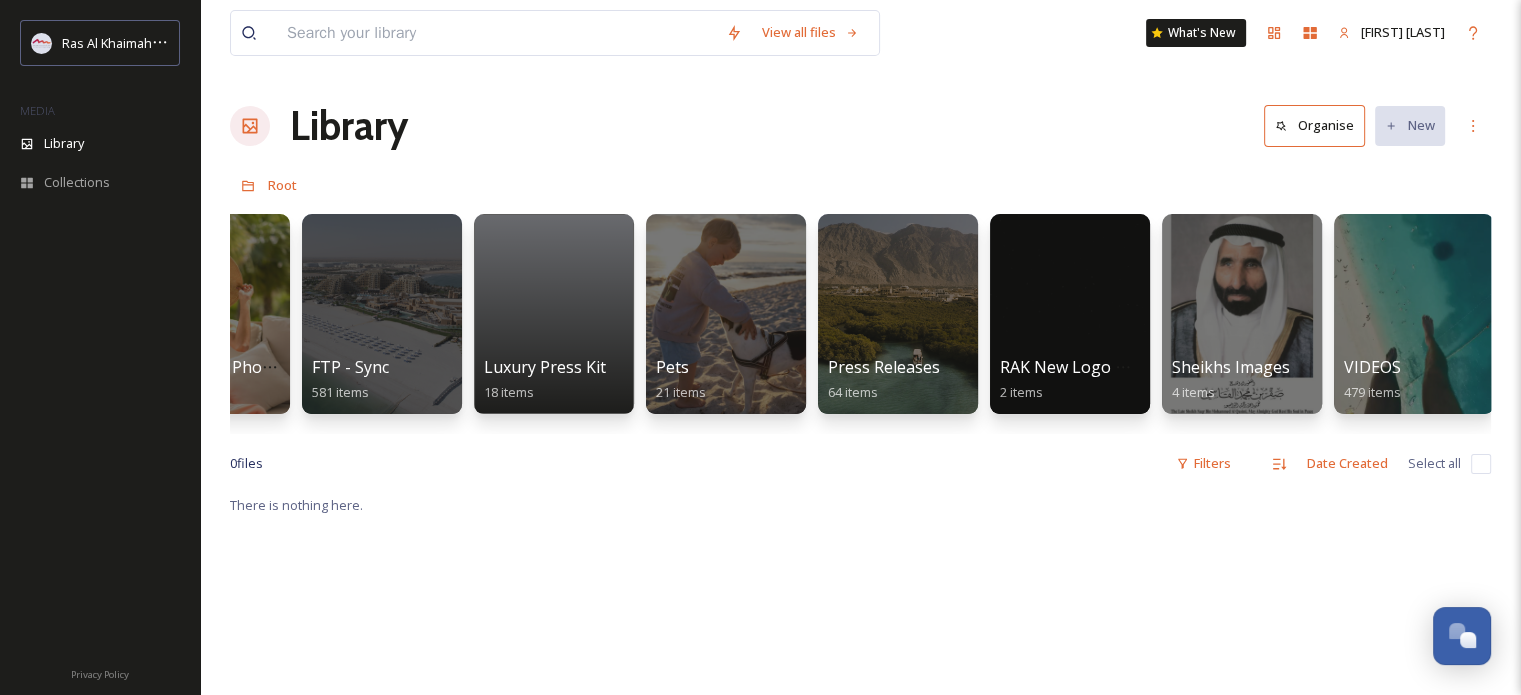 scroll, scrollTop: 0, scrollLeft: 3211, axis: horizontal 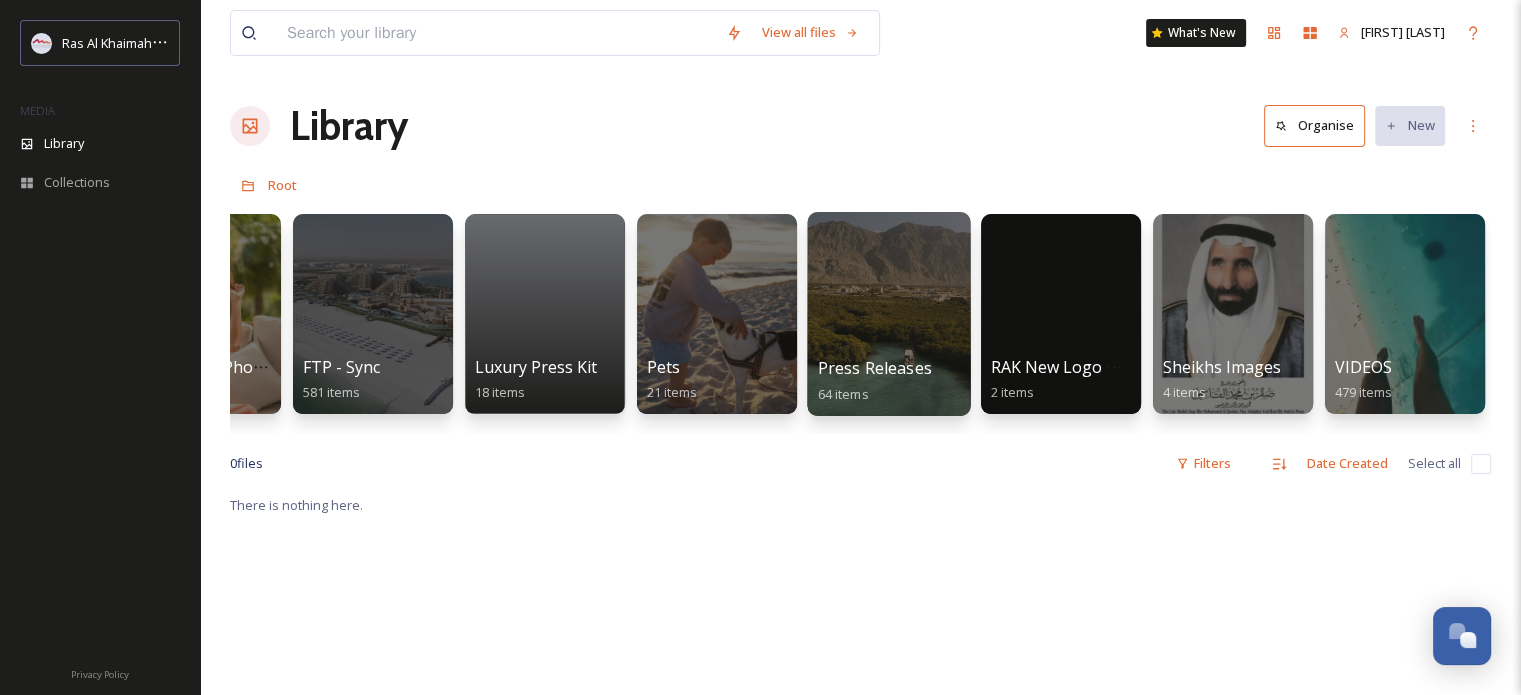 click at bounding box center [888, 314] 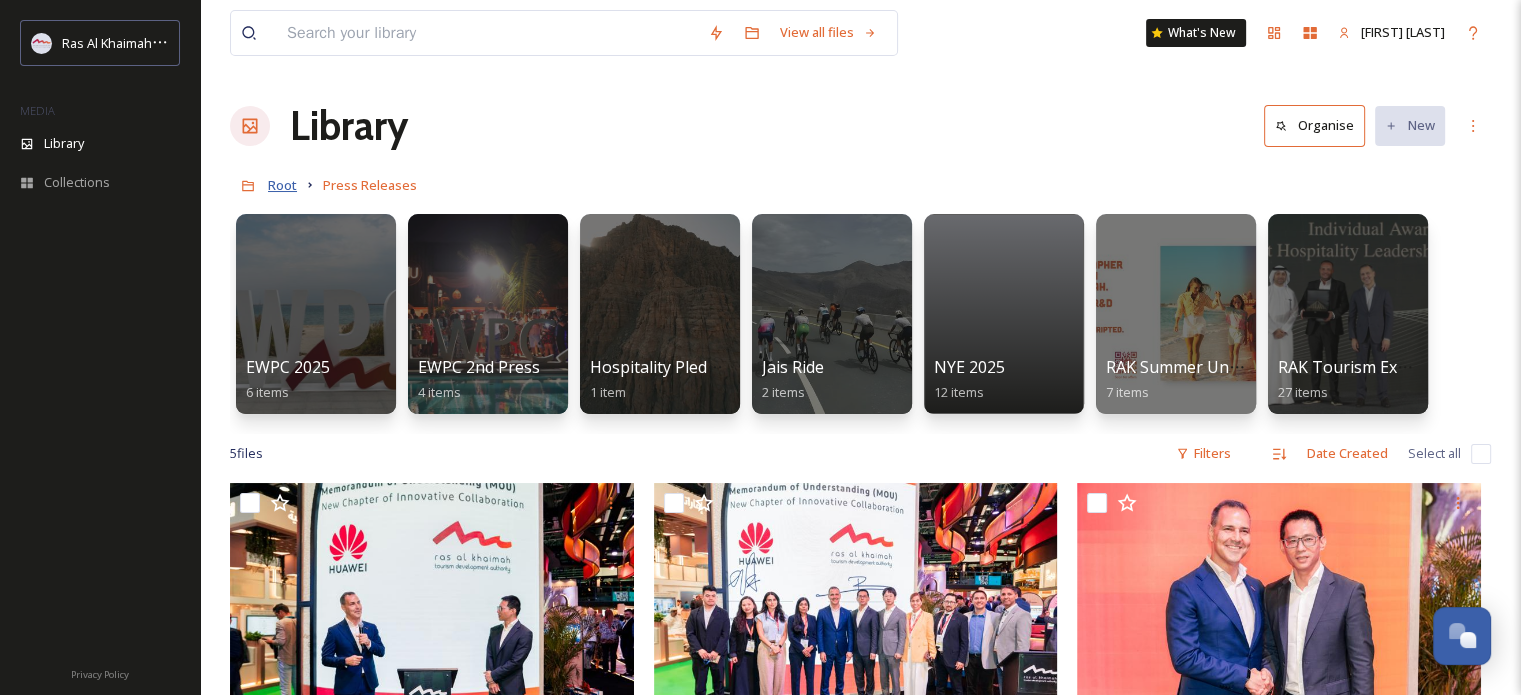 click on "Root" at bounding box center [282, 185] 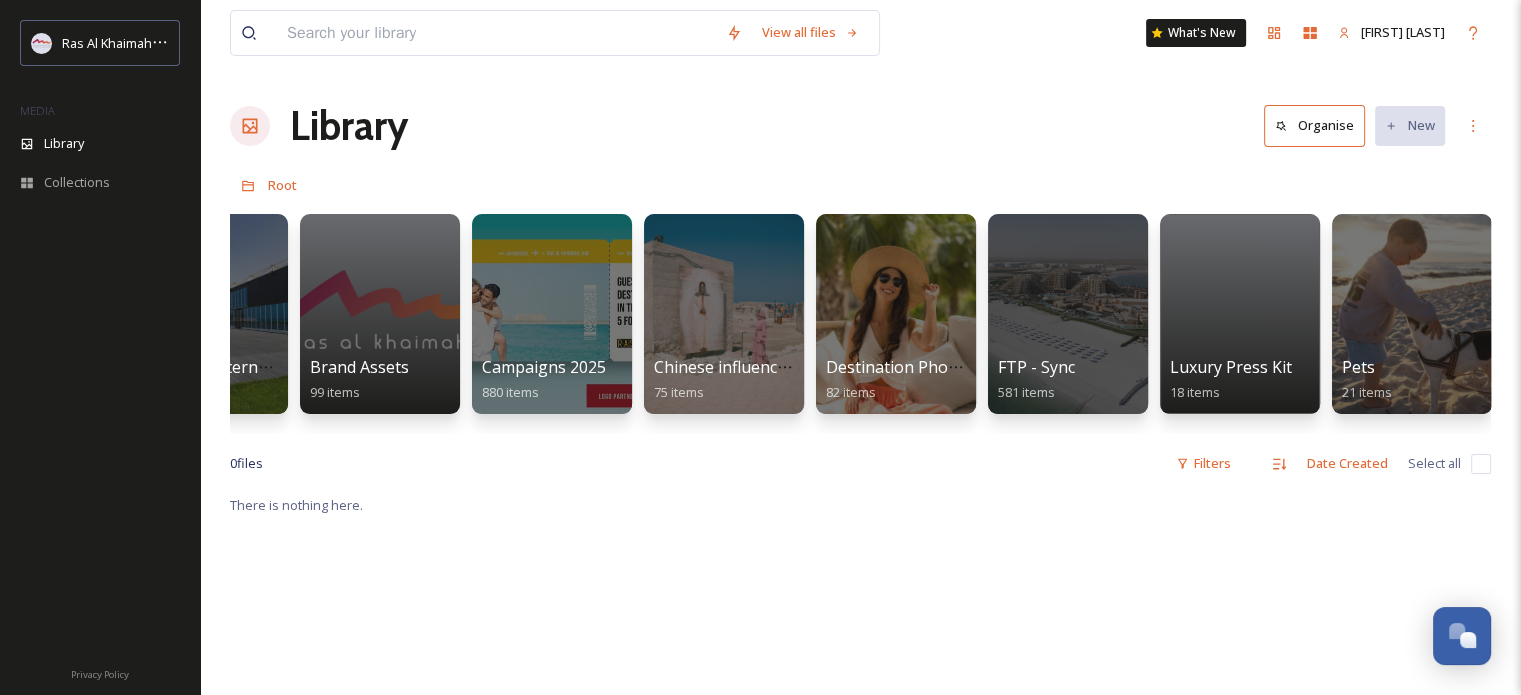 scroll, scrollTop: 0, scrollLeft: 2518, axis: horizontal 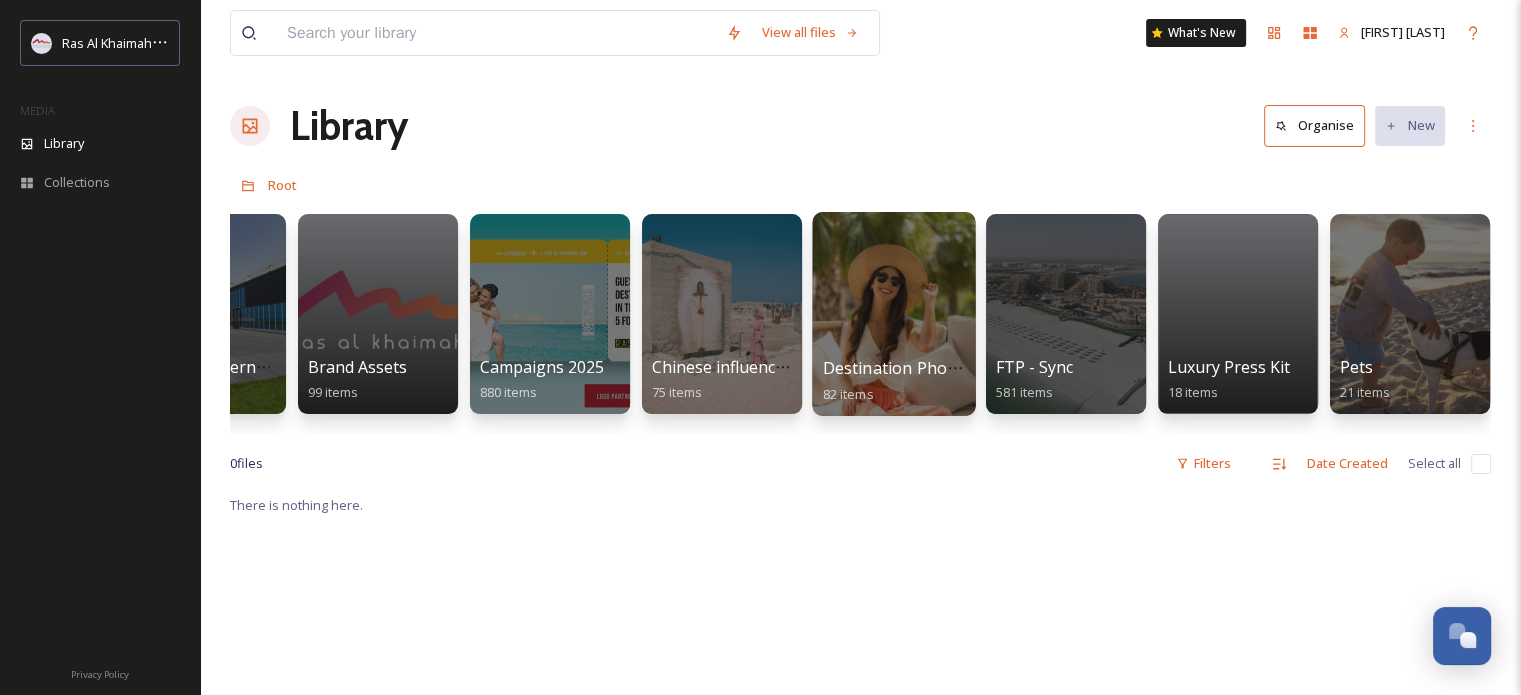 click at bounding box center (893, 314) 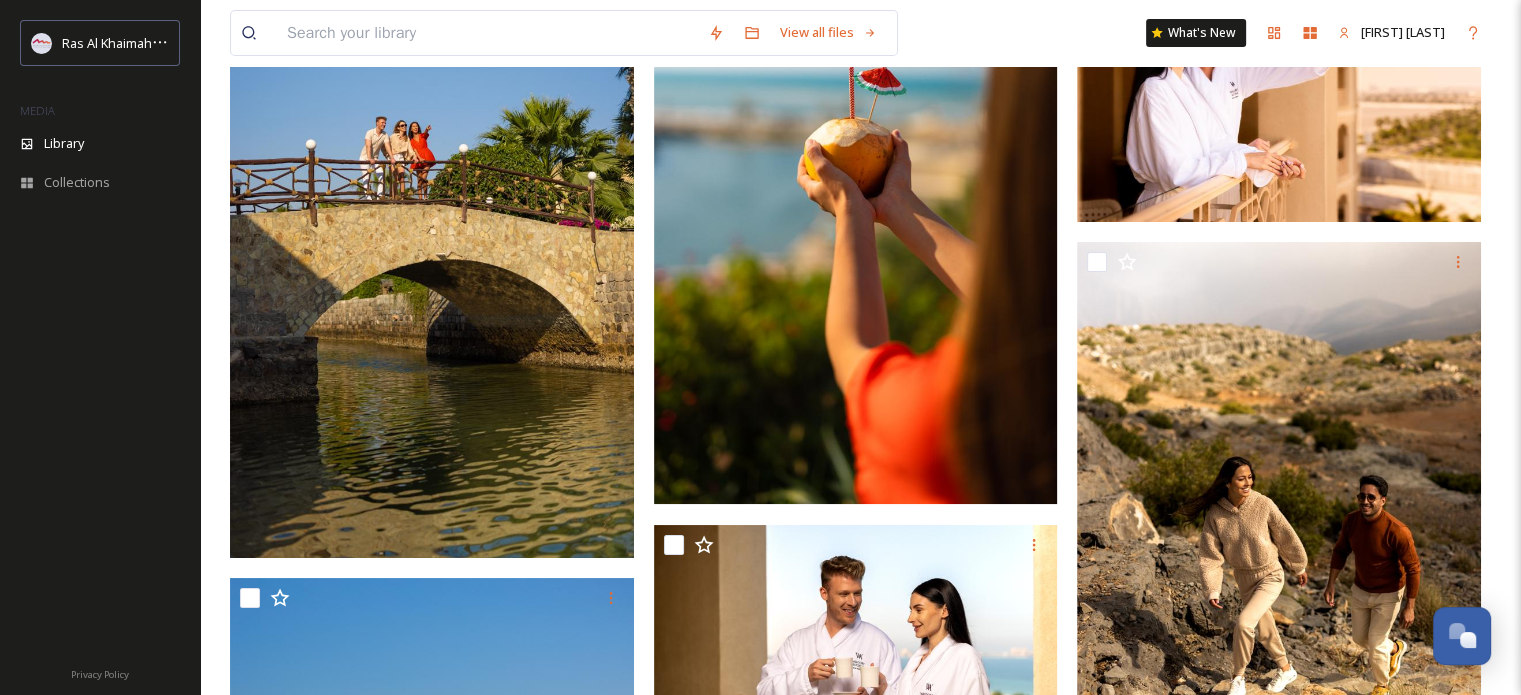 scroll, scrollTop: 7064, scrollLeft: 0, axis: vertical 